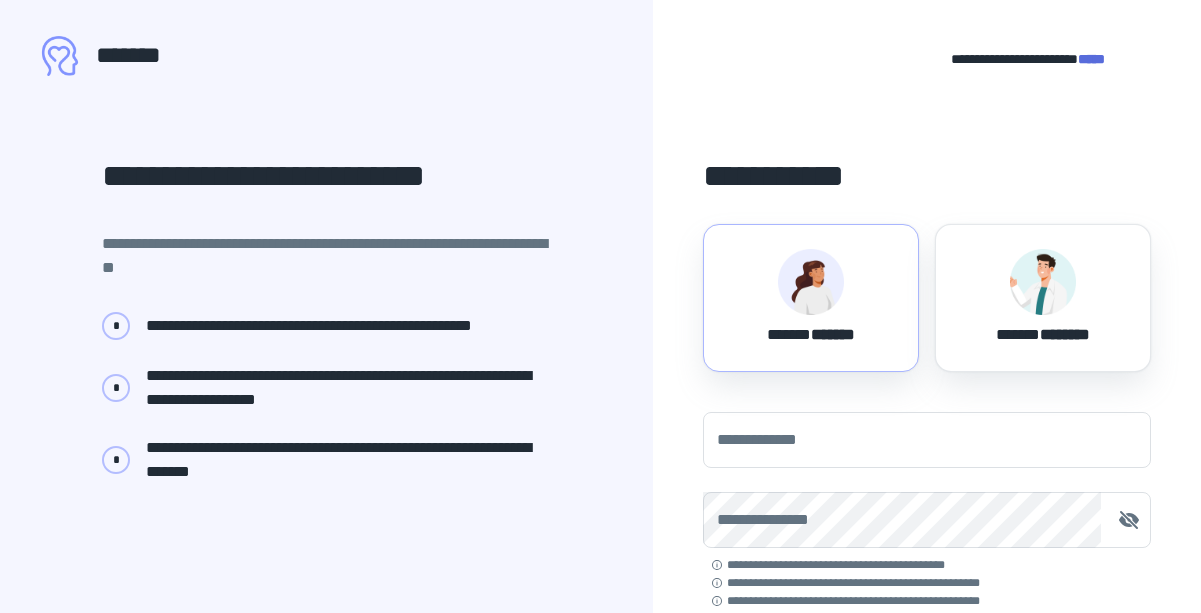 scroll, scrollTop: 0, scrollLeft: 0, axis: both 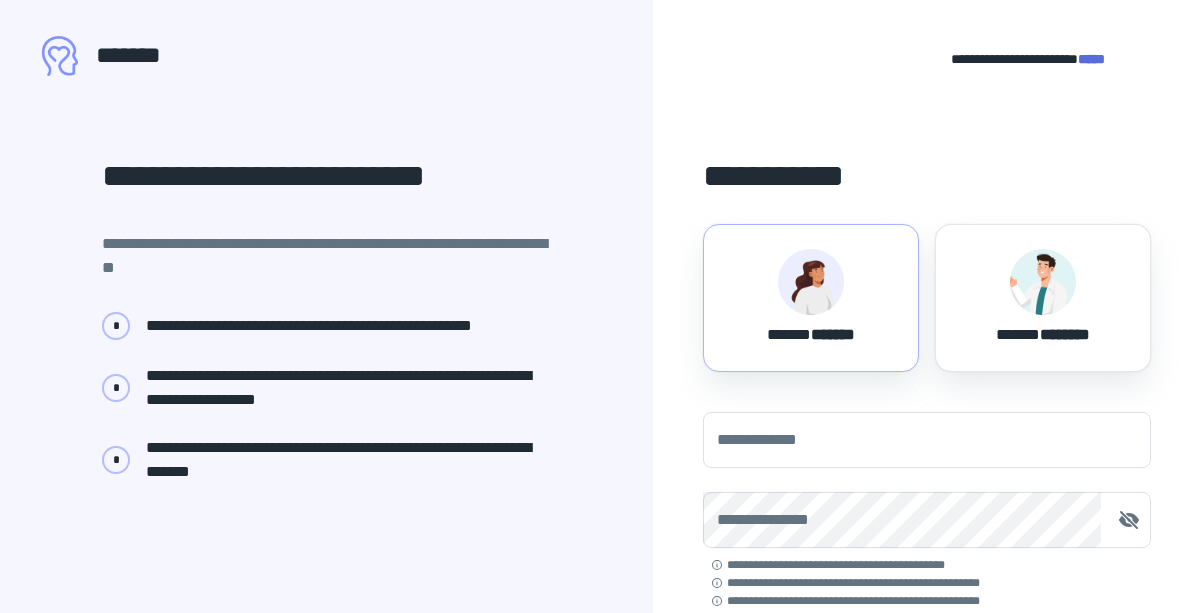 click on "******   *******" at bounding box center (811, 331) 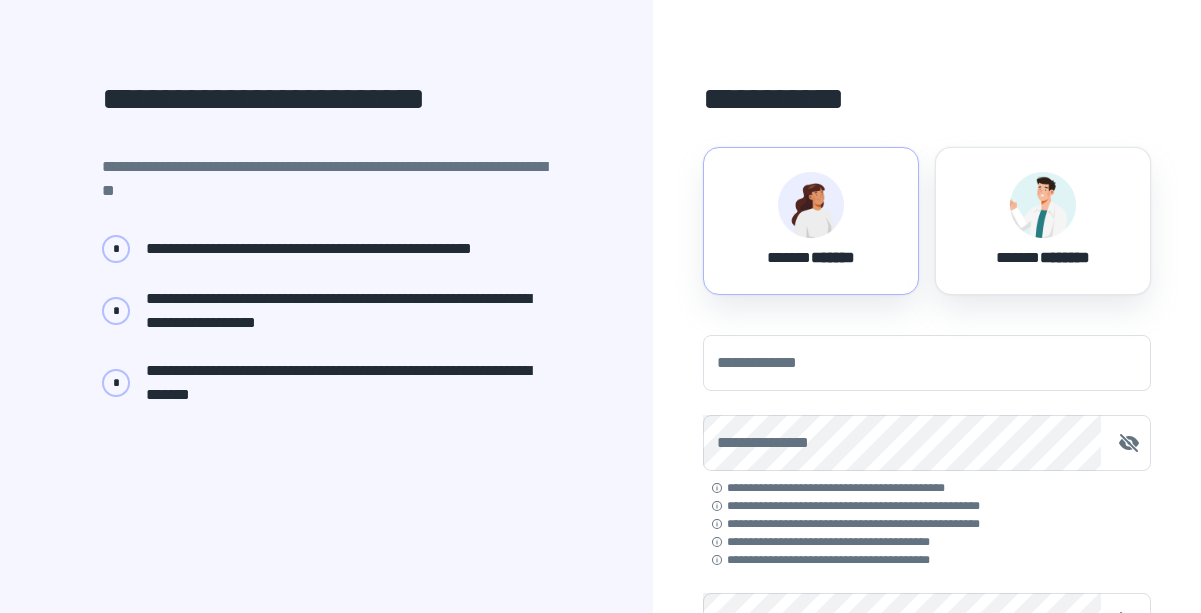 scroll, scrollTop: 109, scrollLeft: 0, axis: vertical 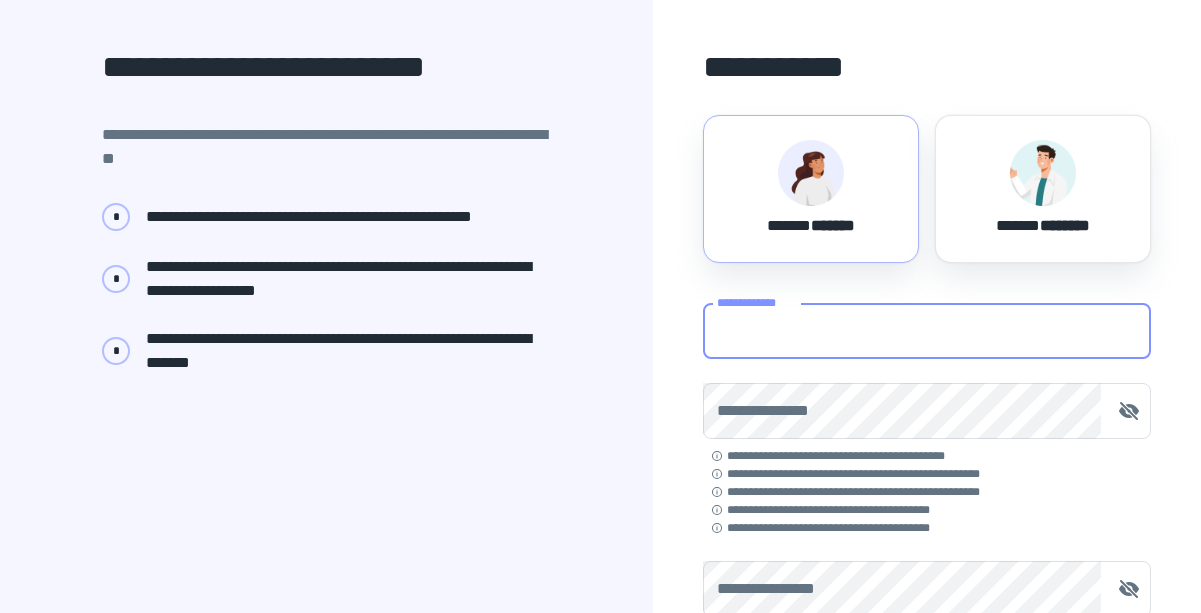 click on "**********" at bounding box center (927, 331) 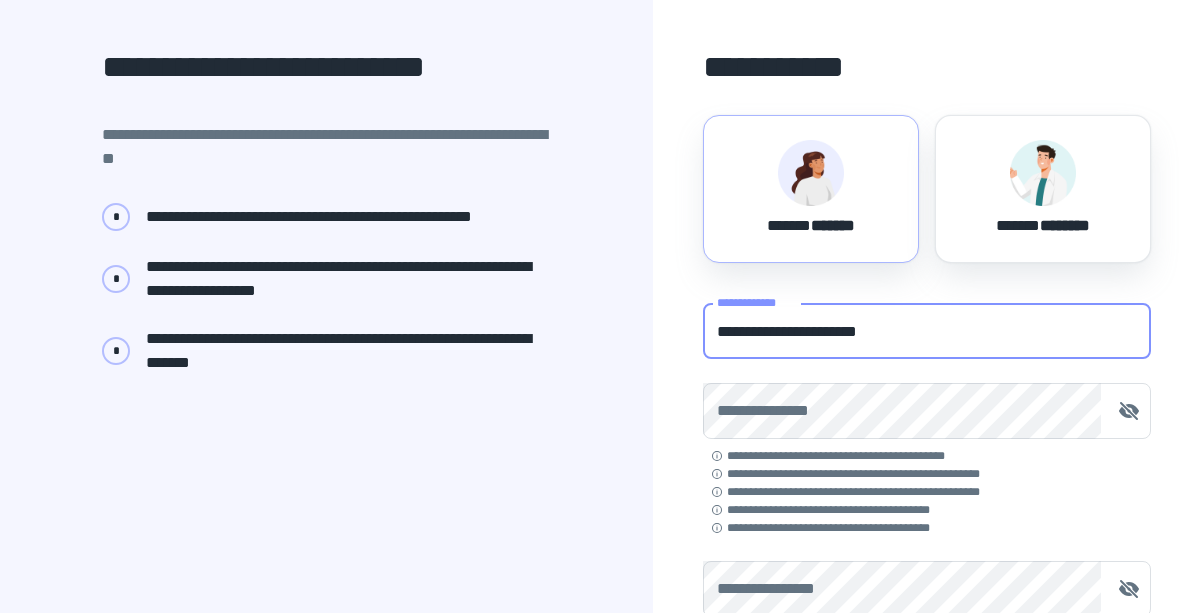 type on "**********" 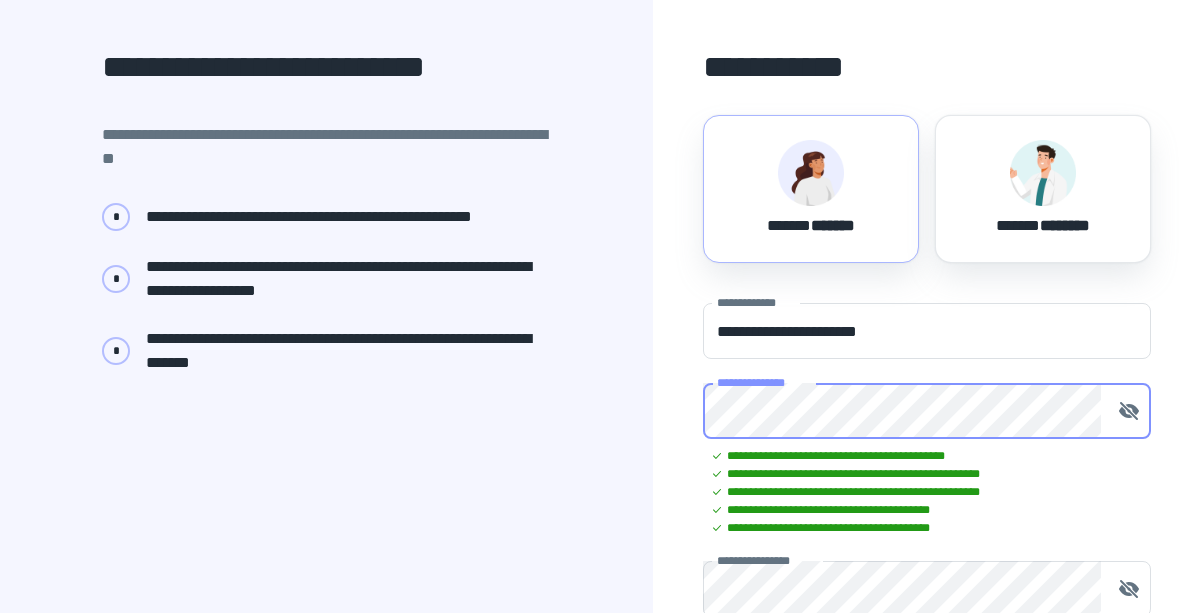 click on "**********" at bounding box center (927, 524) 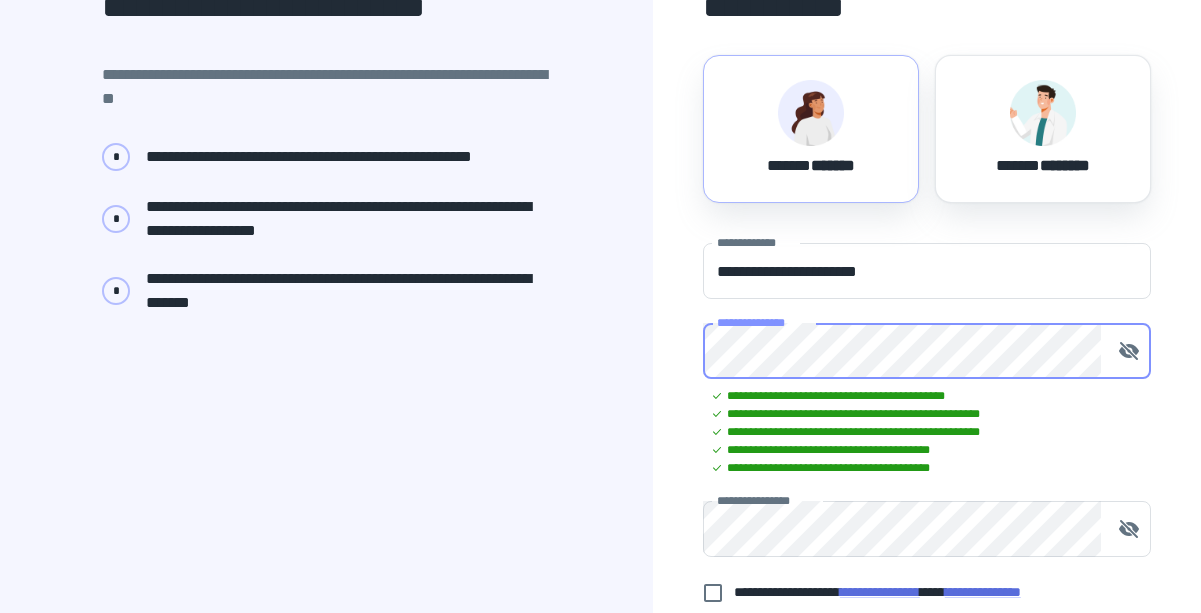 scroll, scrollTop: 154, scrollLeft: 0, axis: vertical 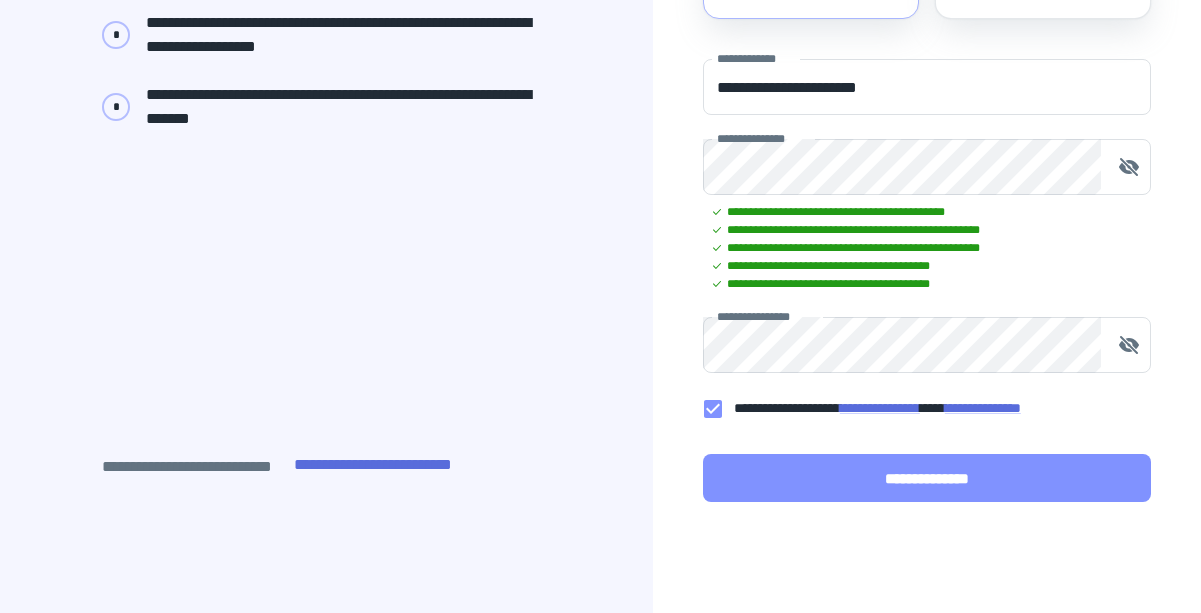 click on "**********" at bounding box center [927, 478] 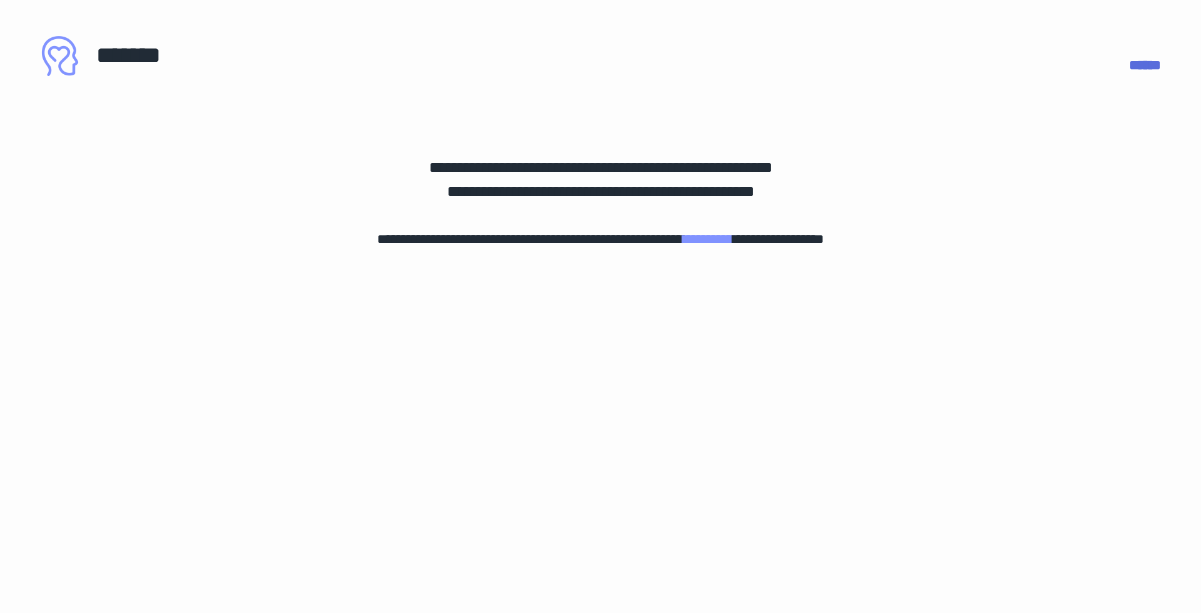 scroll, scrollTop: 0, scrollLeft: 0, axis: both 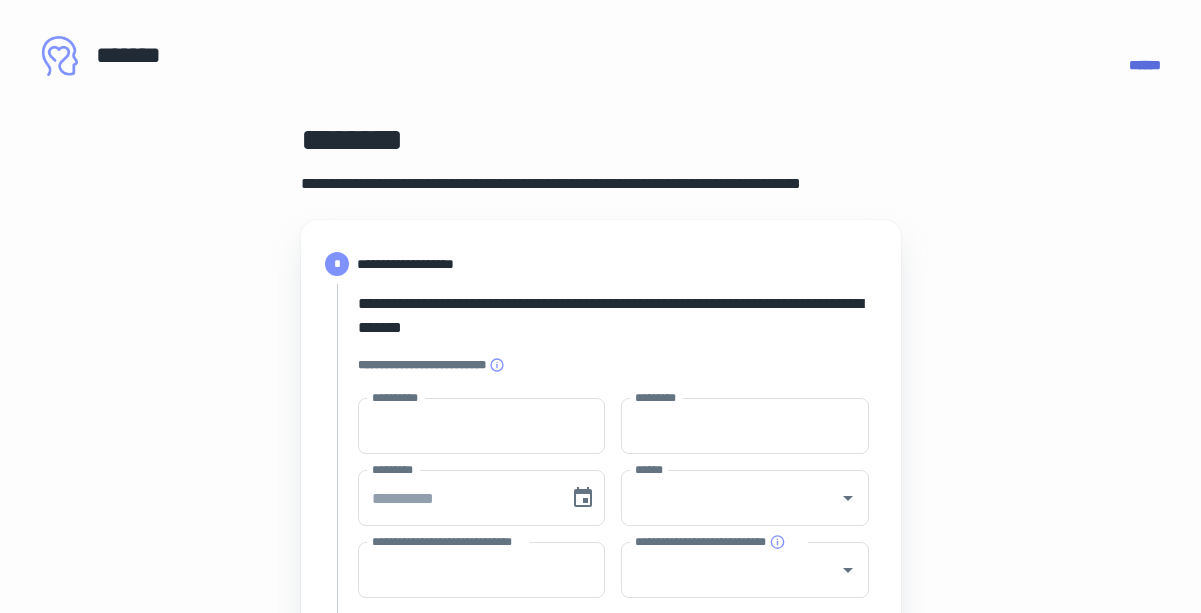 type on "****" 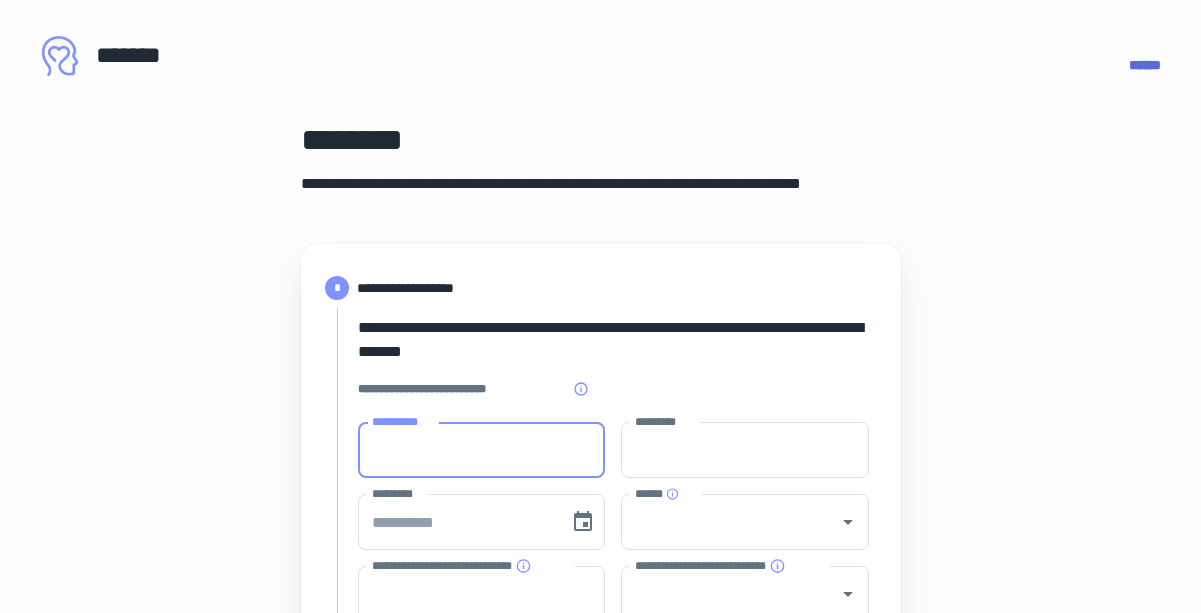 click on "**********" at bounding box center (482, 450) 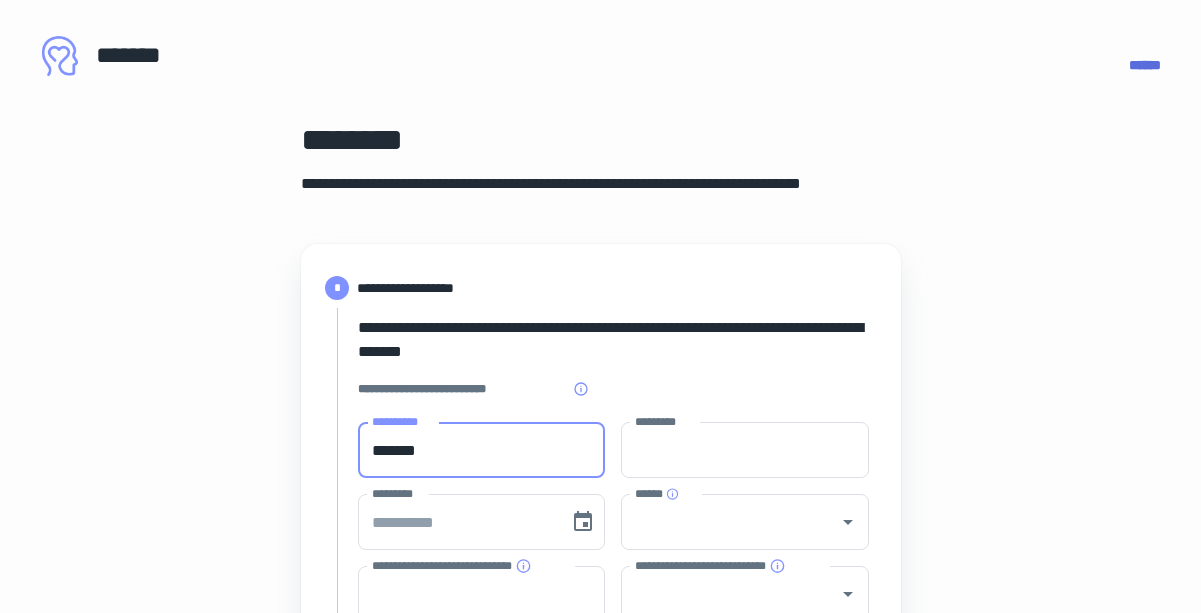 type on "*******" 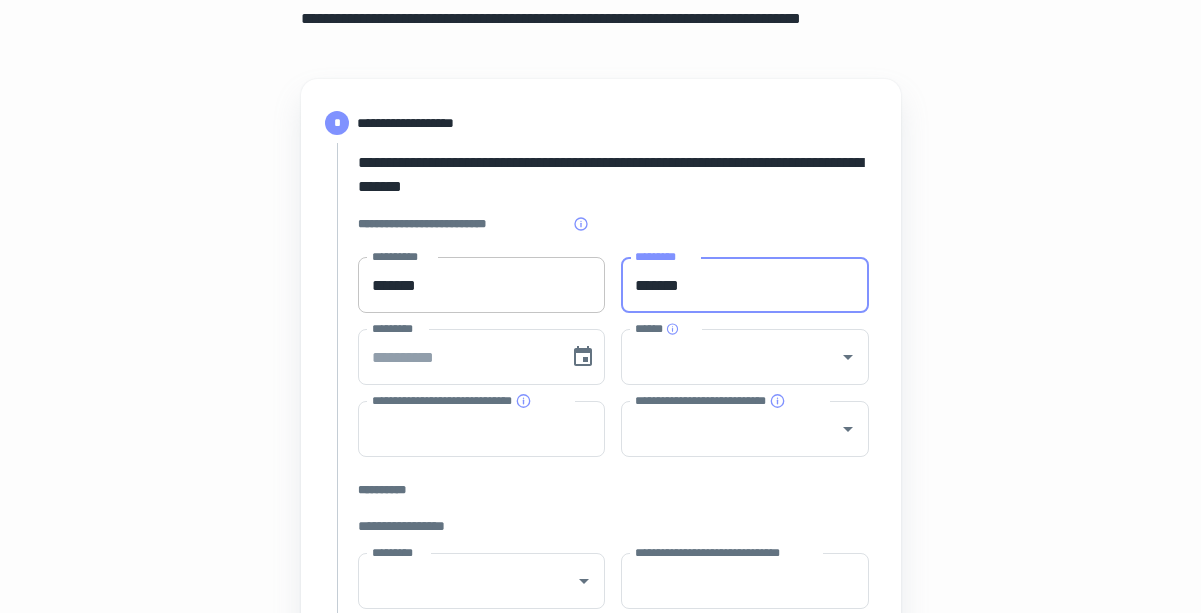 scroll, scrollTop: 230, scrollLeft: 0, axis: vertical 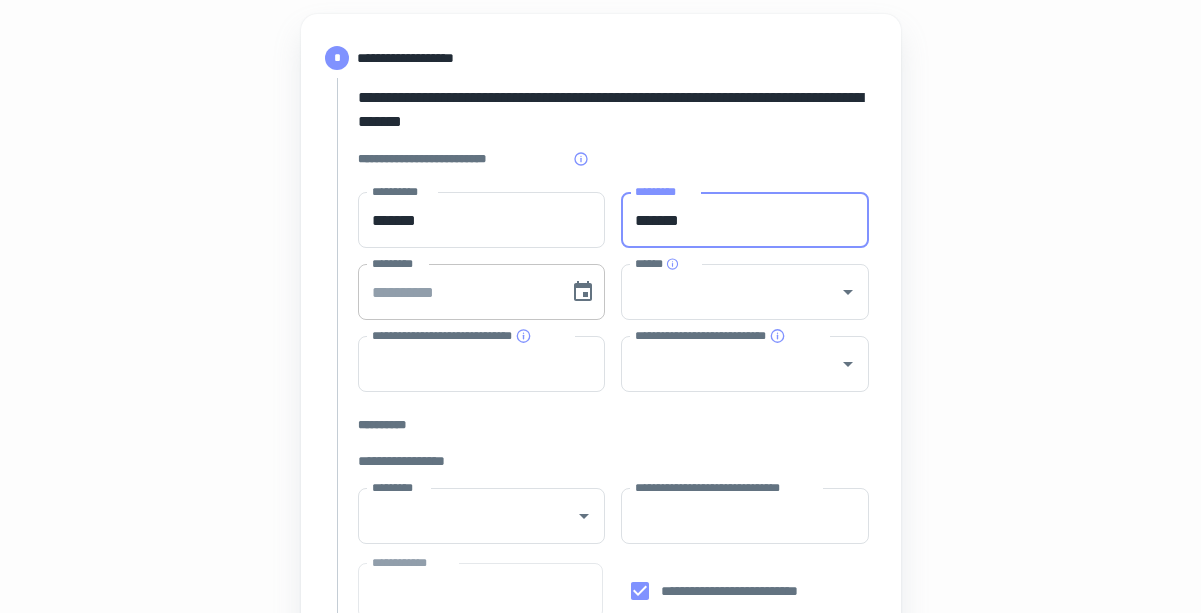 type on "*******" 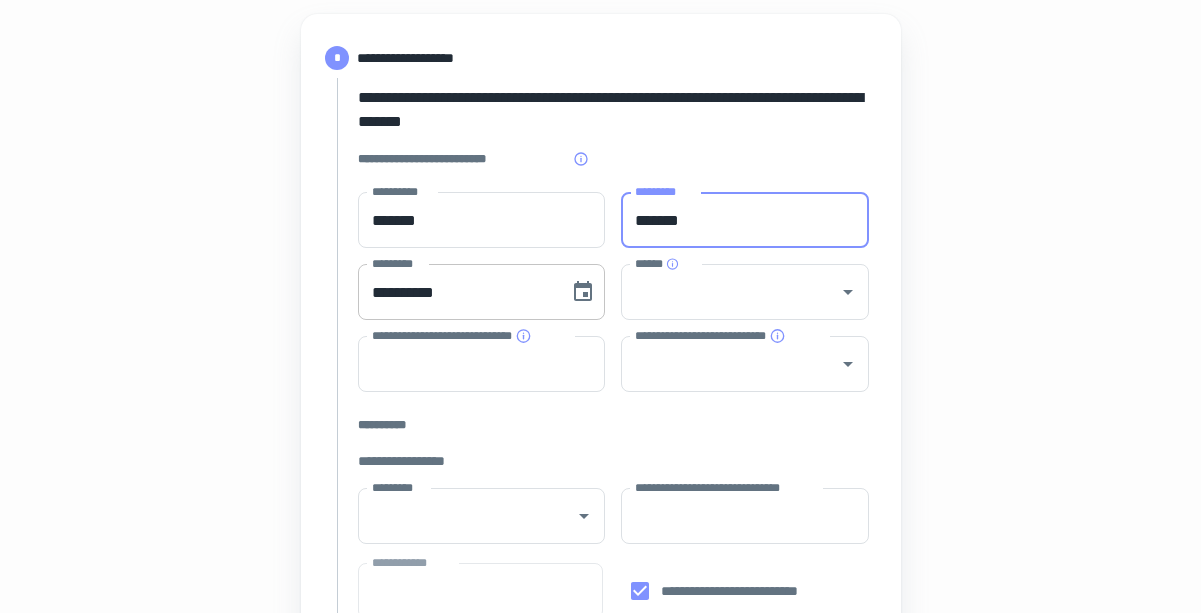 click on "**********" at bounding box center (457, 292) 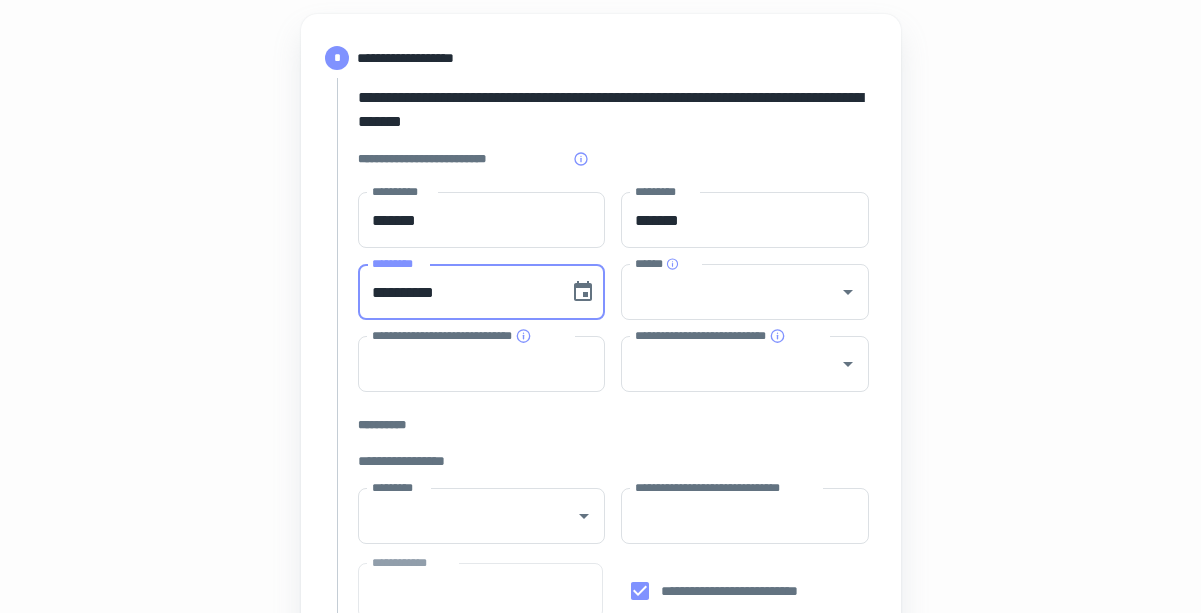 type on "**********" 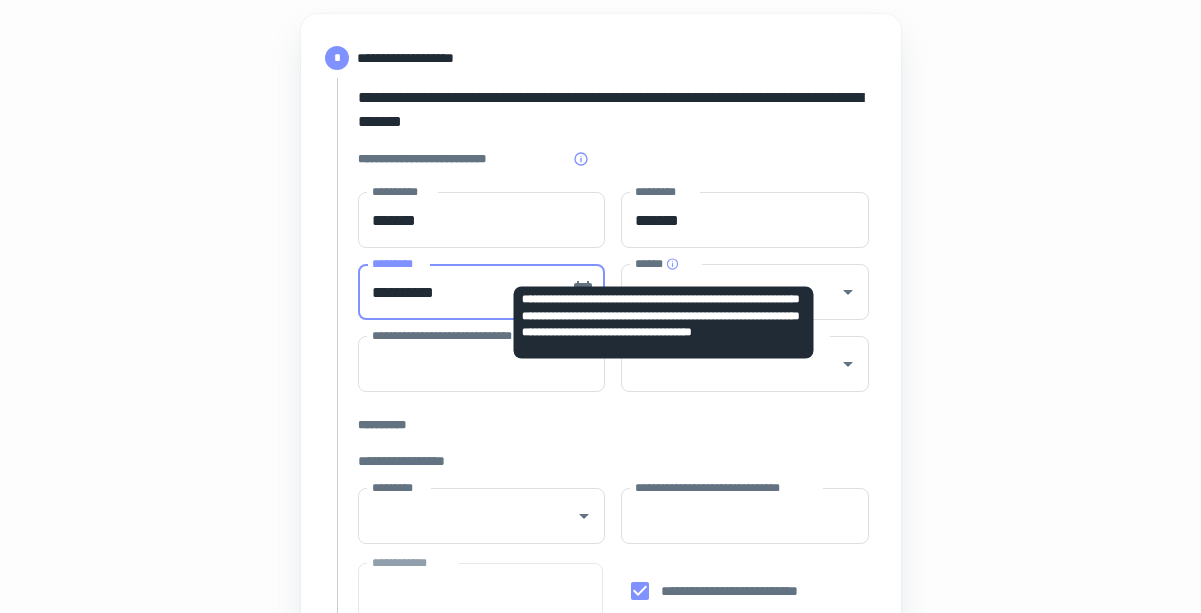 click on "**********" at bounding box center (664, 323) 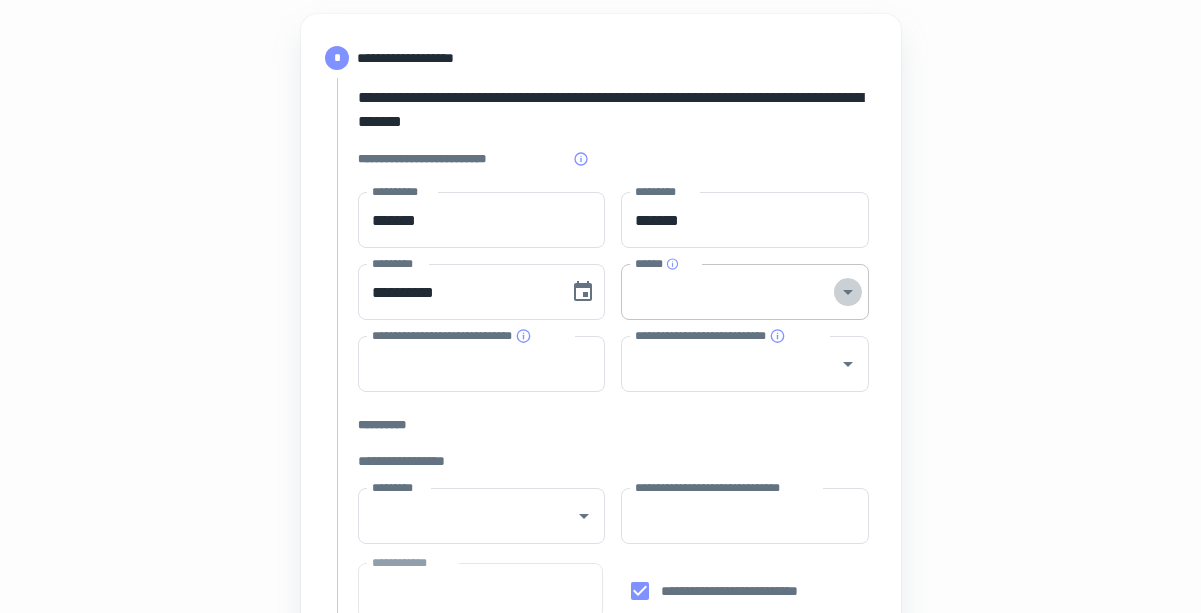 click 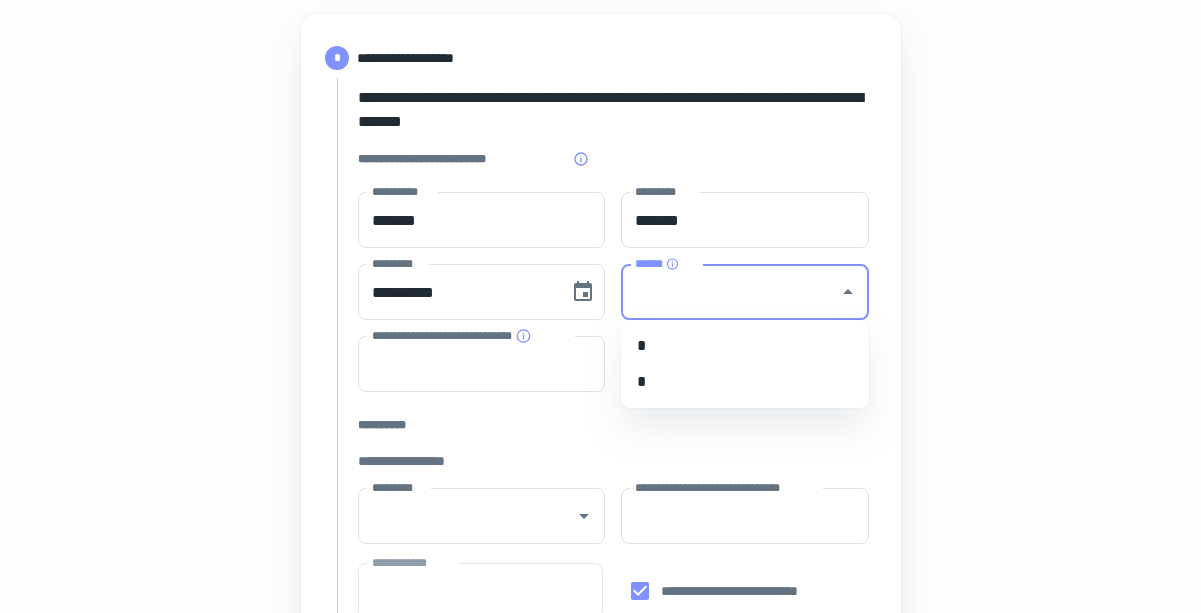 click on "*" at bounding box center (745, 382) 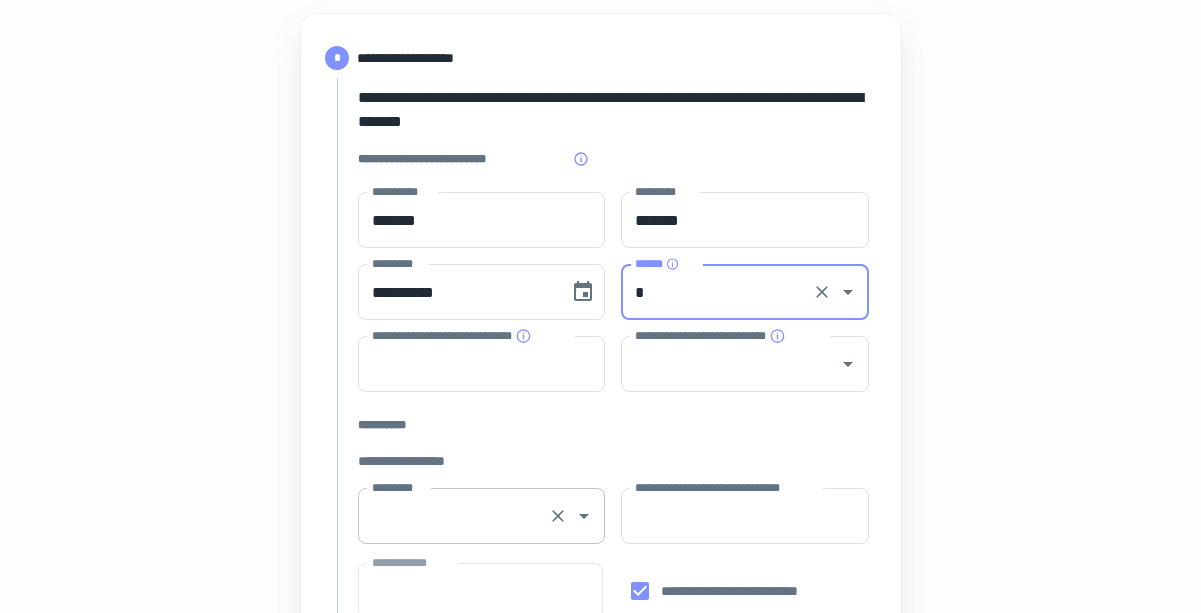 click on "*********" at bounding box center (454, 516) 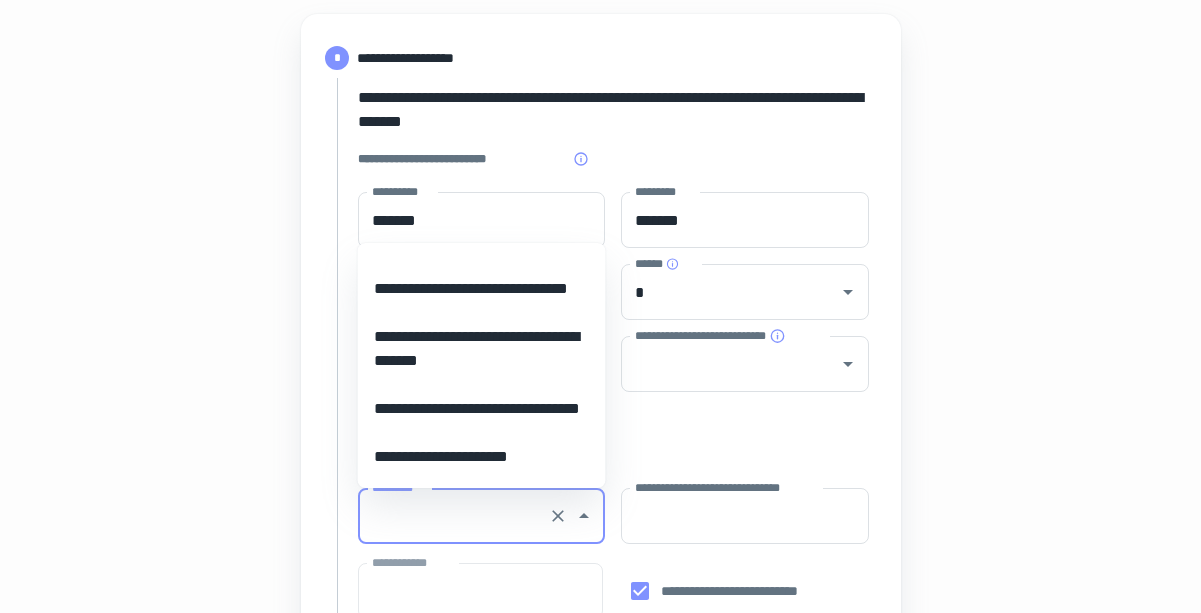 scroll, scrollTop: 7215, scrollLeft: 0, axis: vertical 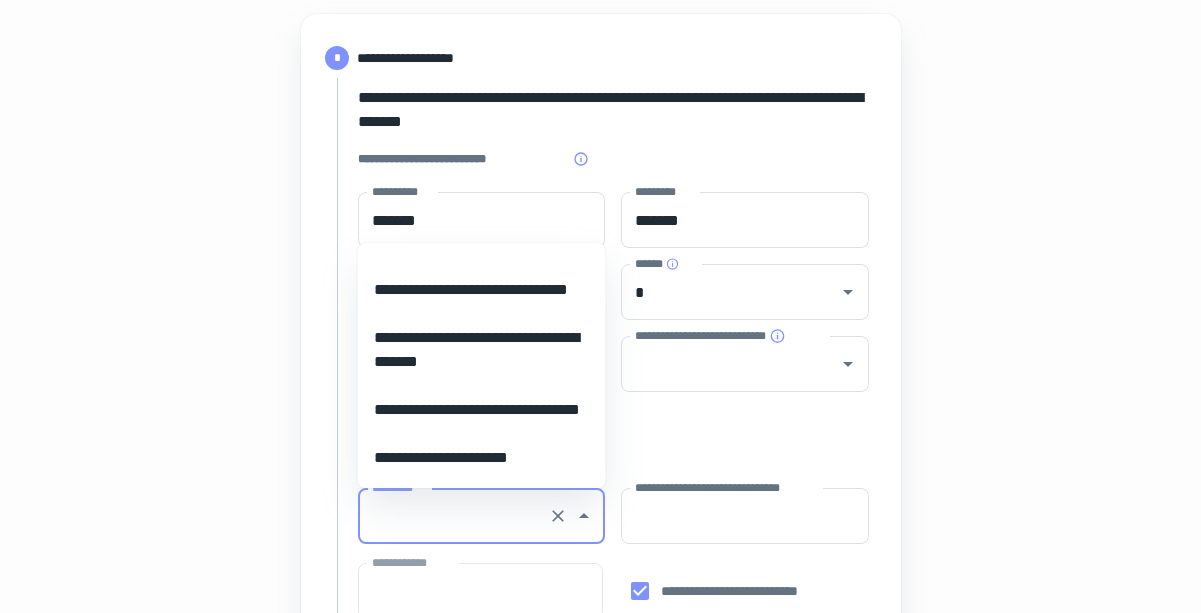 click on "**********" at bounding box center (613, 661) 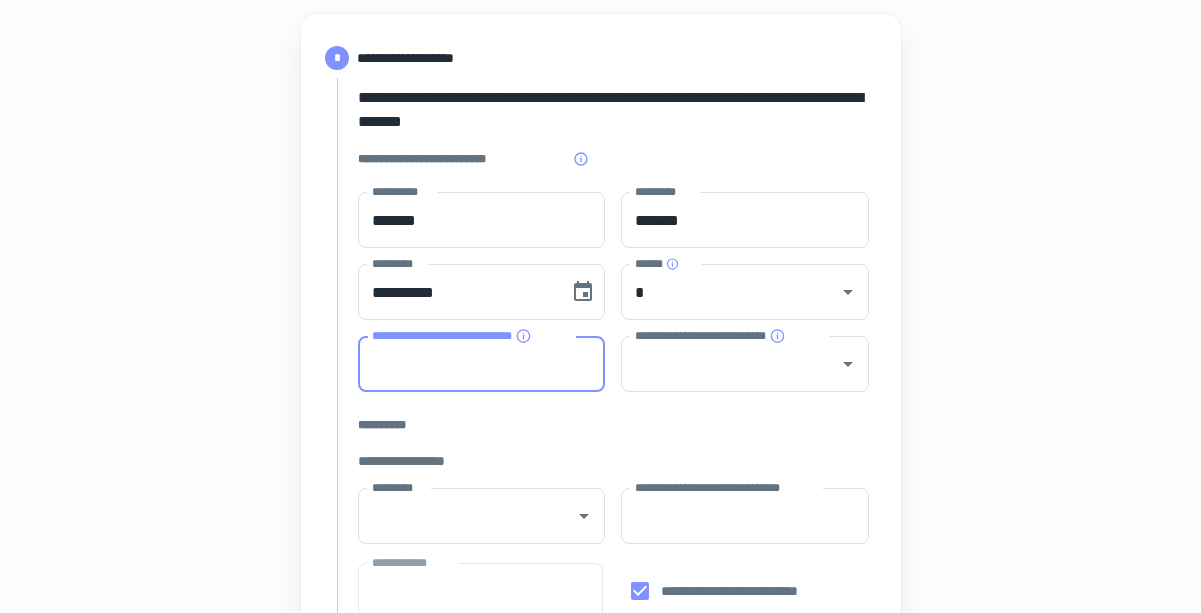 click on "**********" at bounding box center (482, 364) 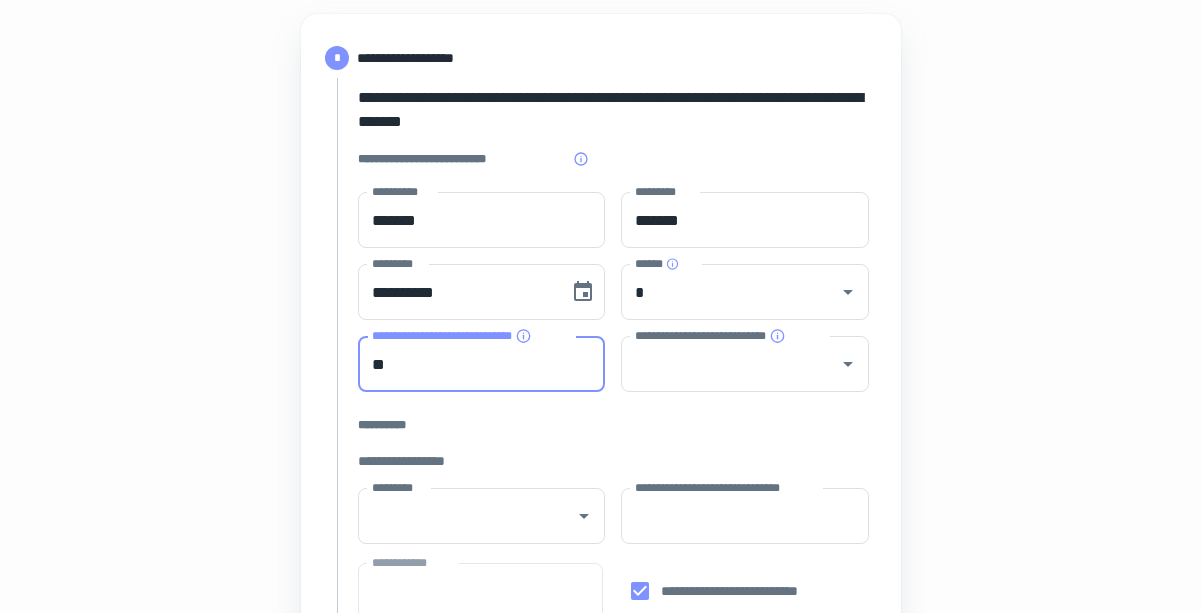 type on "*" 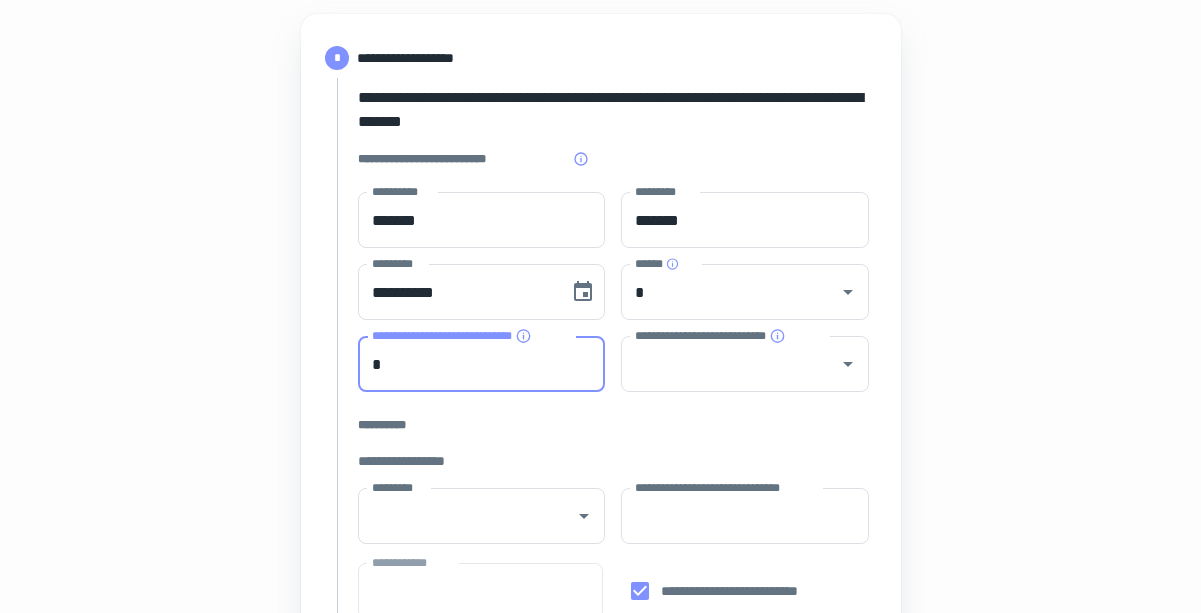 type 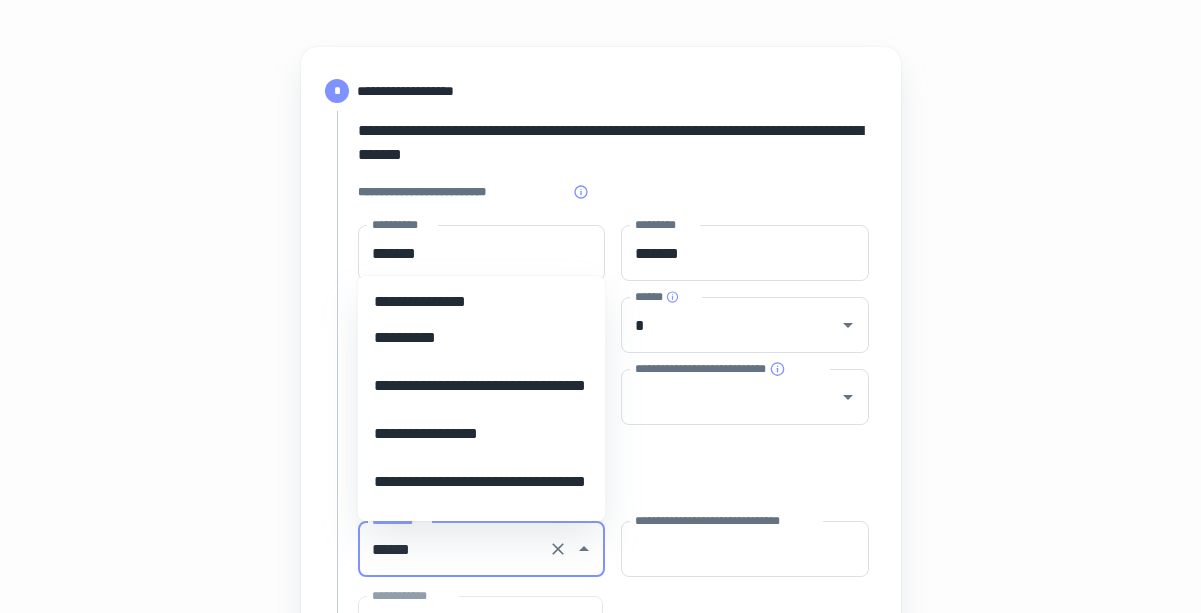 scroll, scrollTop: 195, scrollLeft: 0, axis: vertical 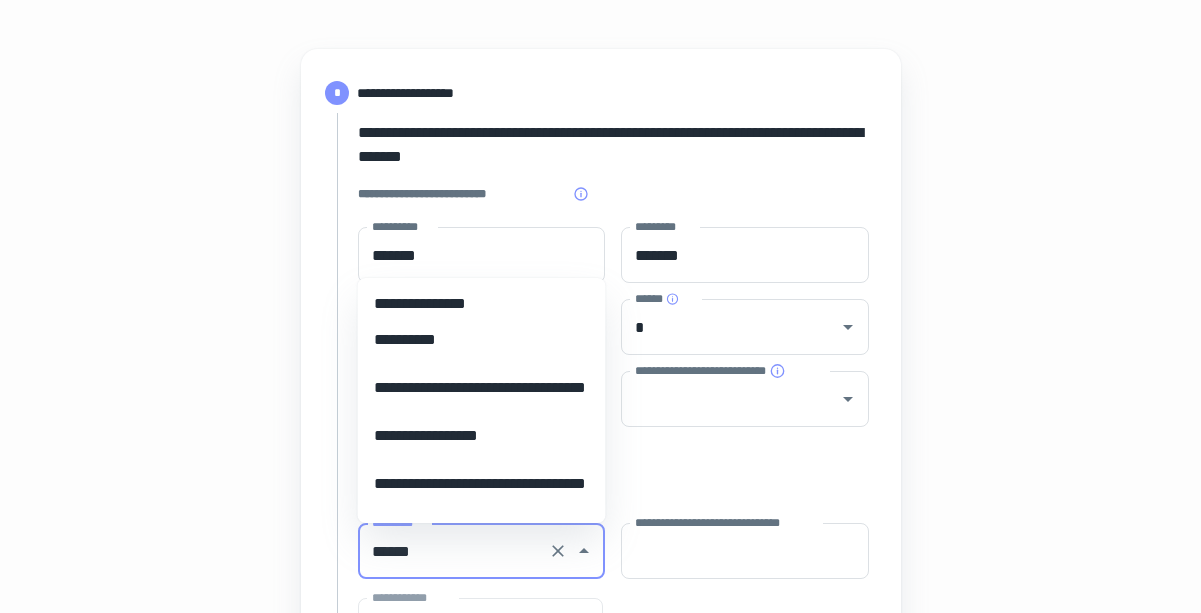 click on "**********" at bounding box center (482, 340) 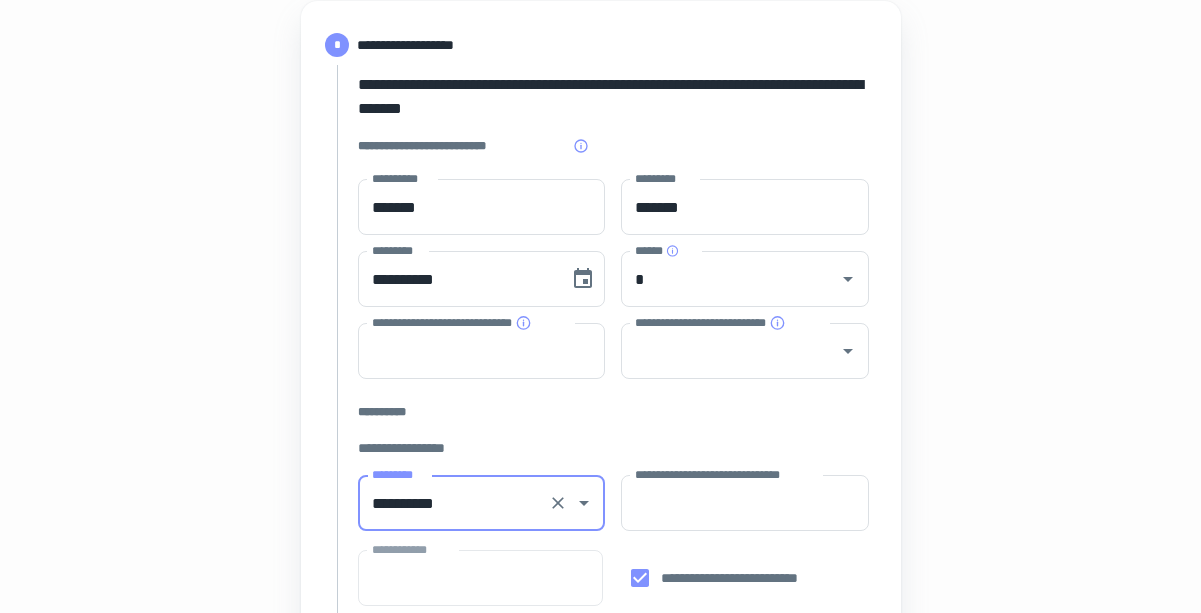 scroll, scrollTop: 302, scrollLeft: 0, axis: vertical 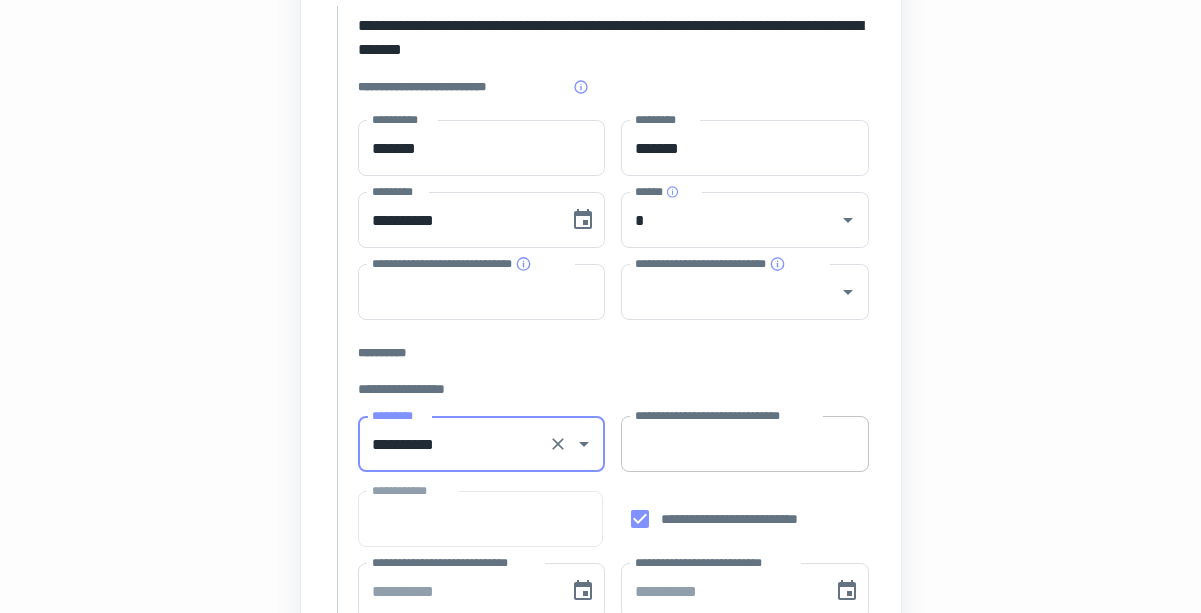 click on "**********" at bounding box center (745, 444) 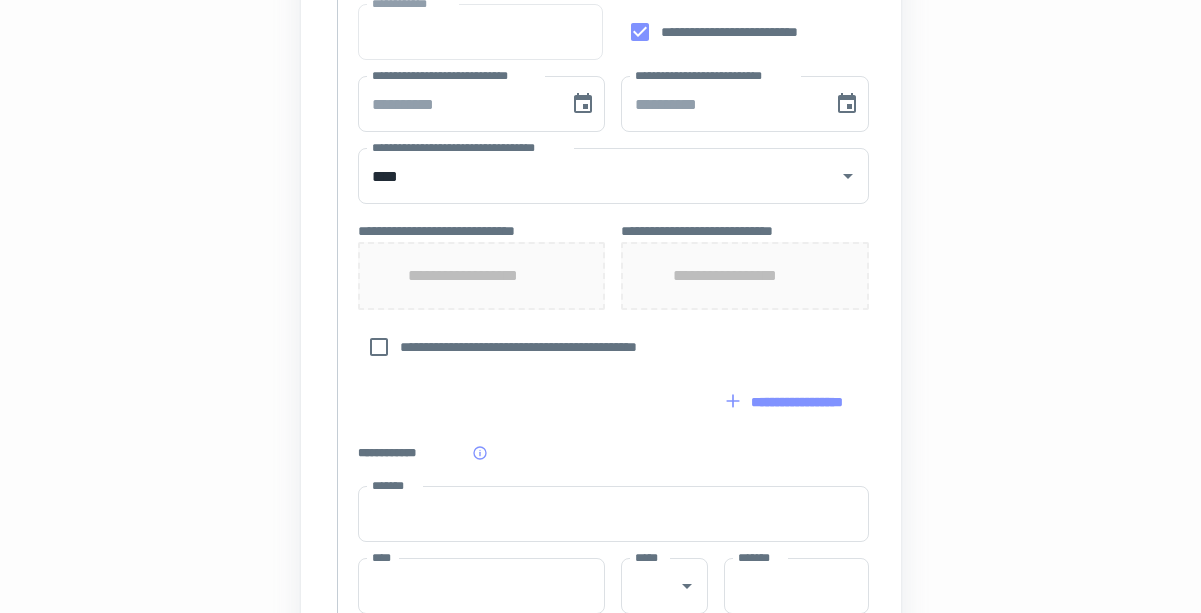 scroll, scrollTop: 792, scrollLeft: 0, axis: vertical 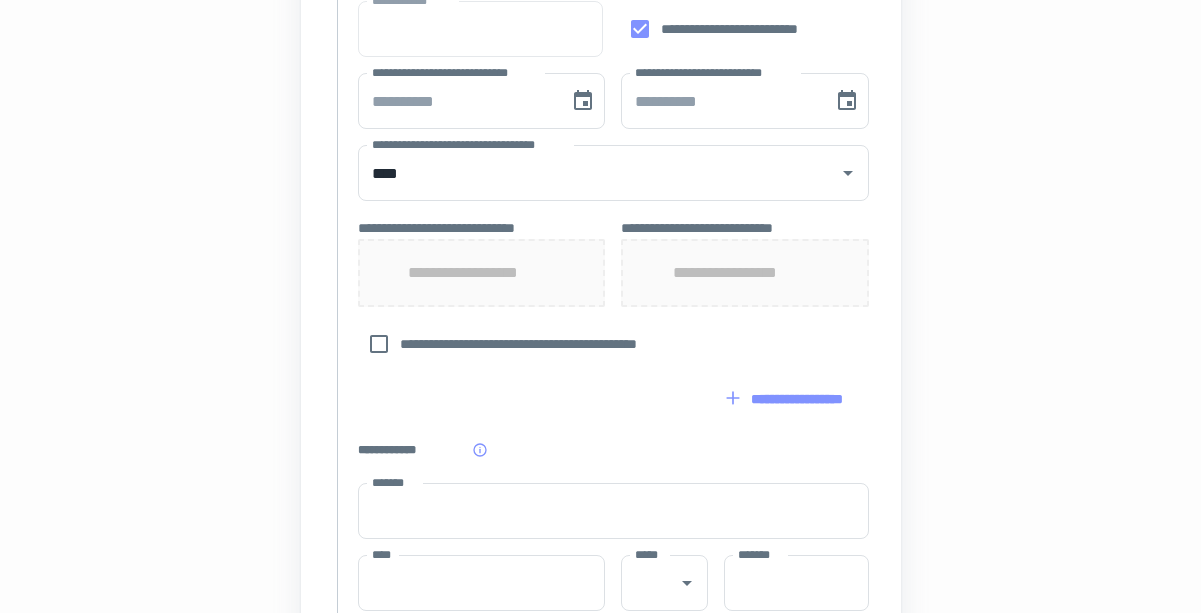 type on "*********" 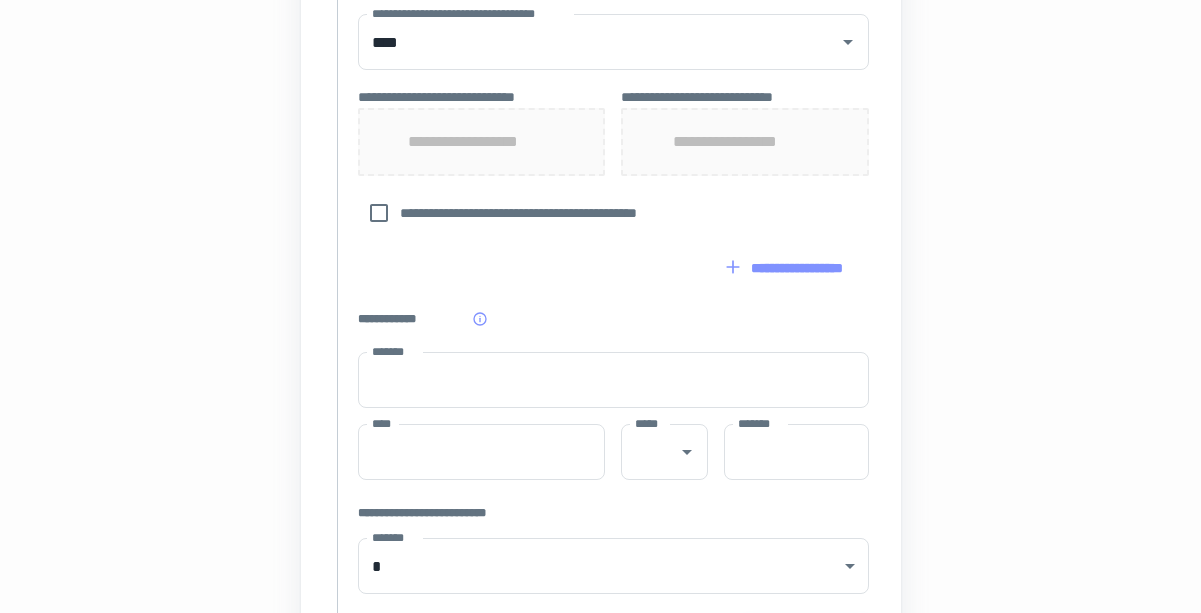 scroll, scrollTop: 932, scrollLeft: 0, axis: vertical 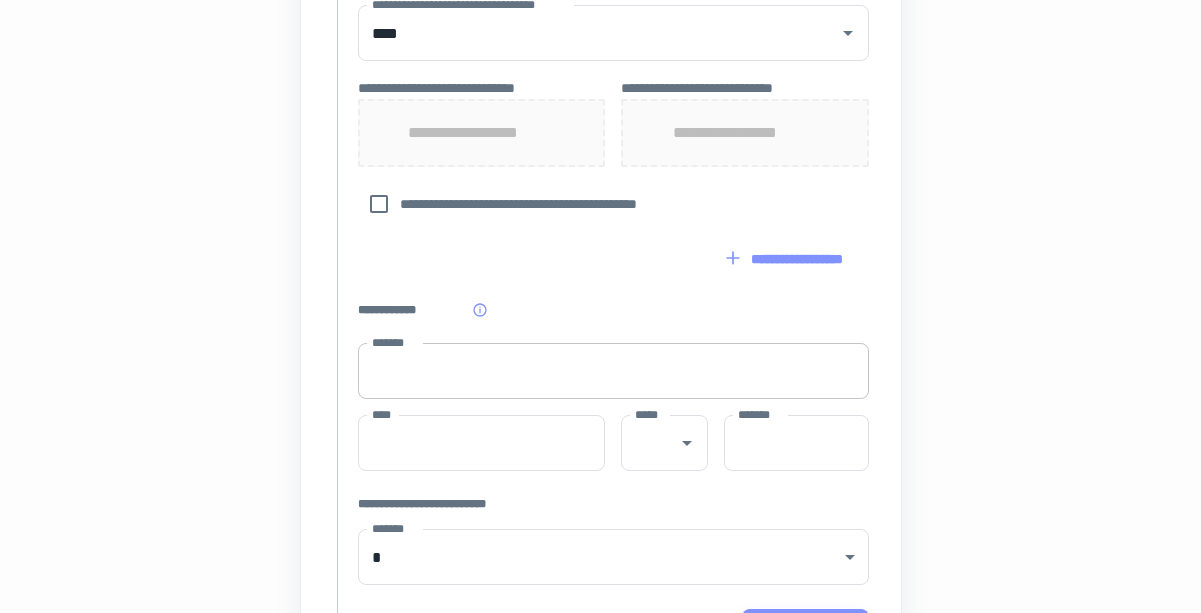 click on "*******" at bounding box center (613, 371) 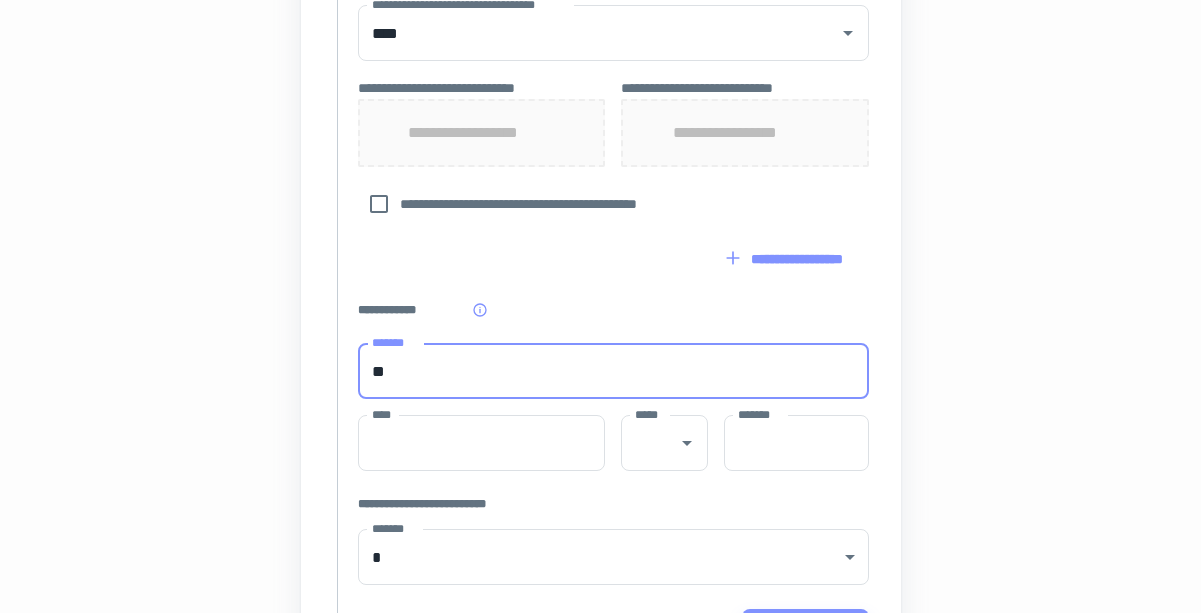 type on "*" 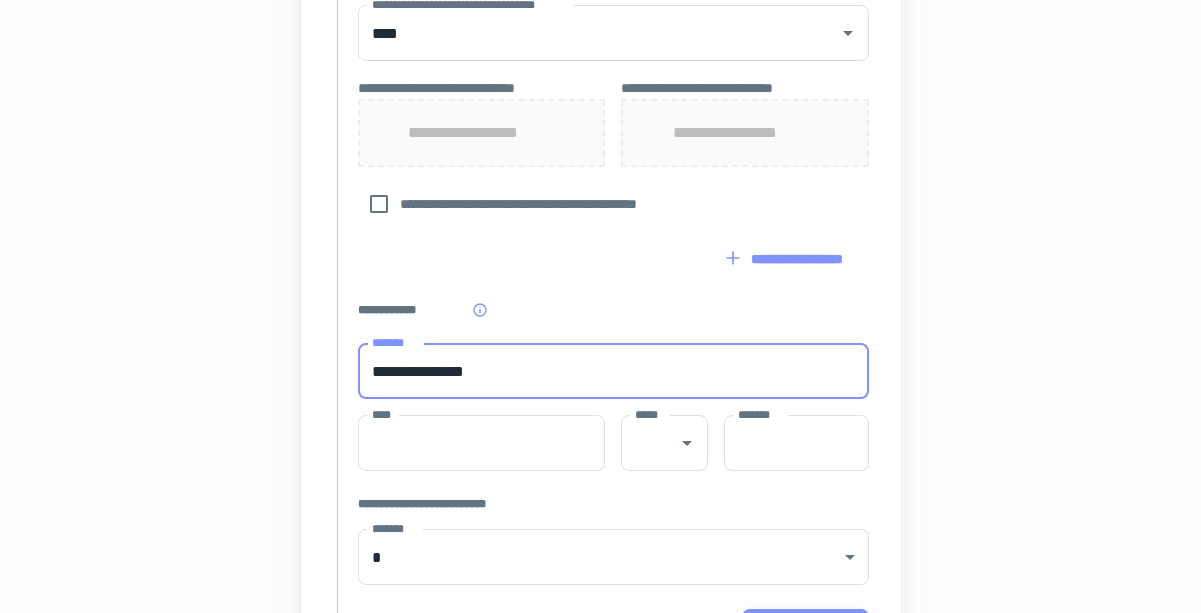 type on "**********" 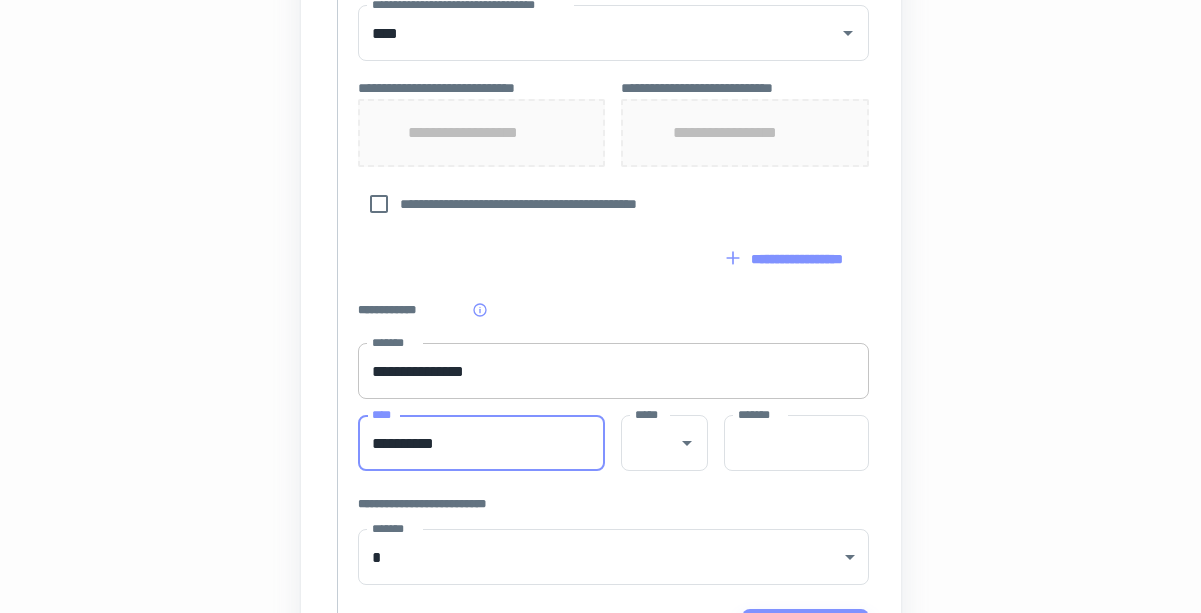 type on "*********" 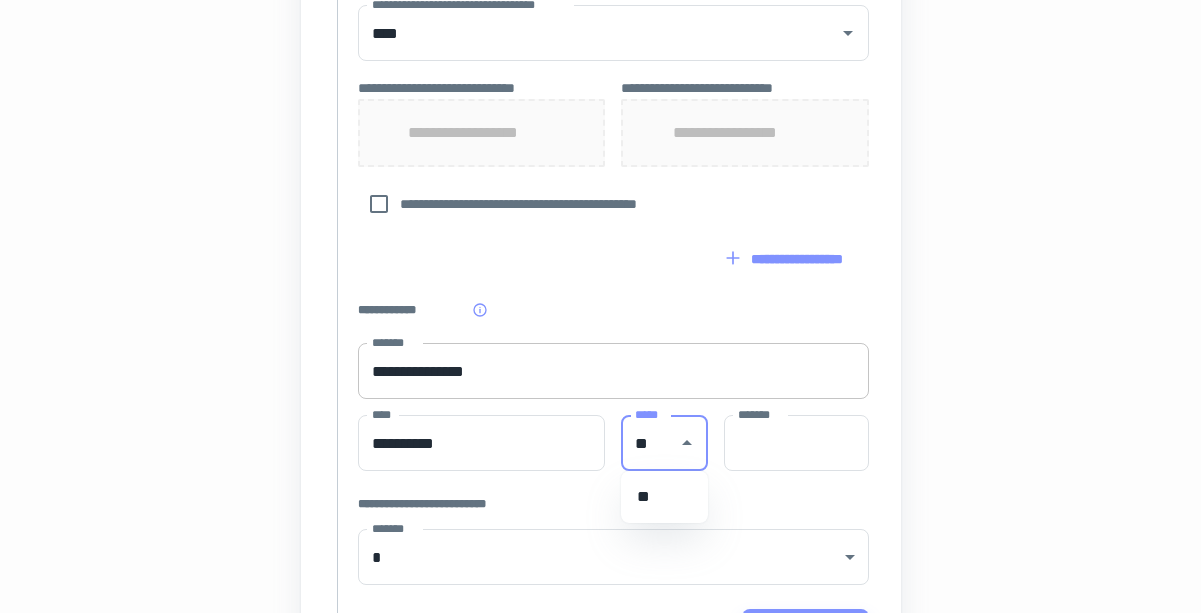type on "**" 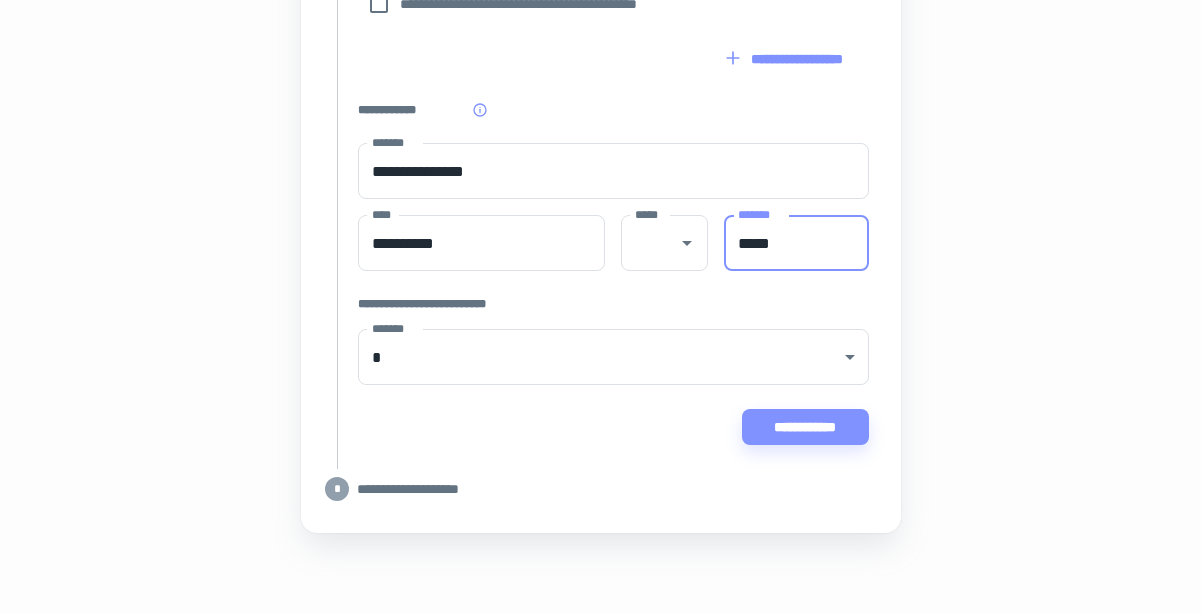 scroll, scrollTop: 1132, scrollLeft: 0, axis: vertical 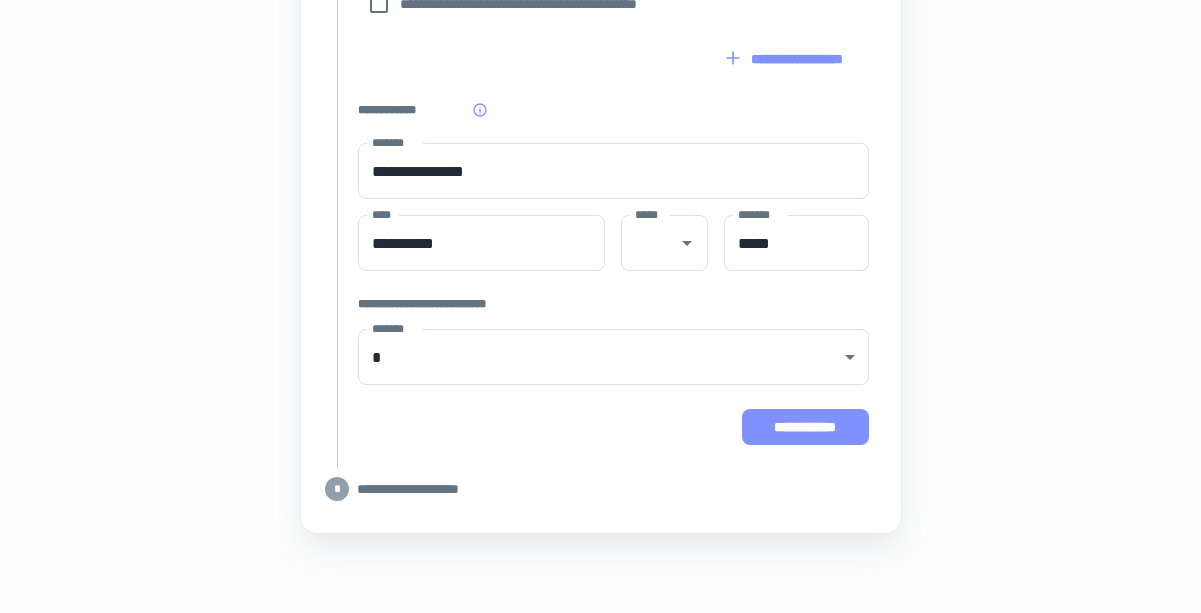 click on "**********" at bounding box center (805, 427) 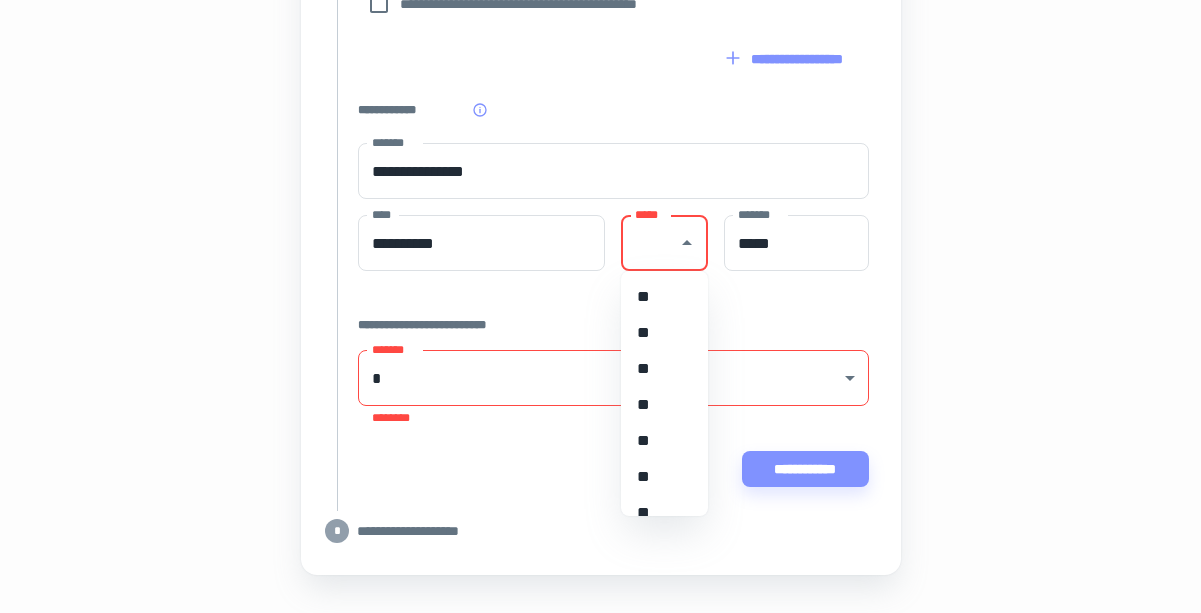 click on "*****" at bounding box center [649, 243] 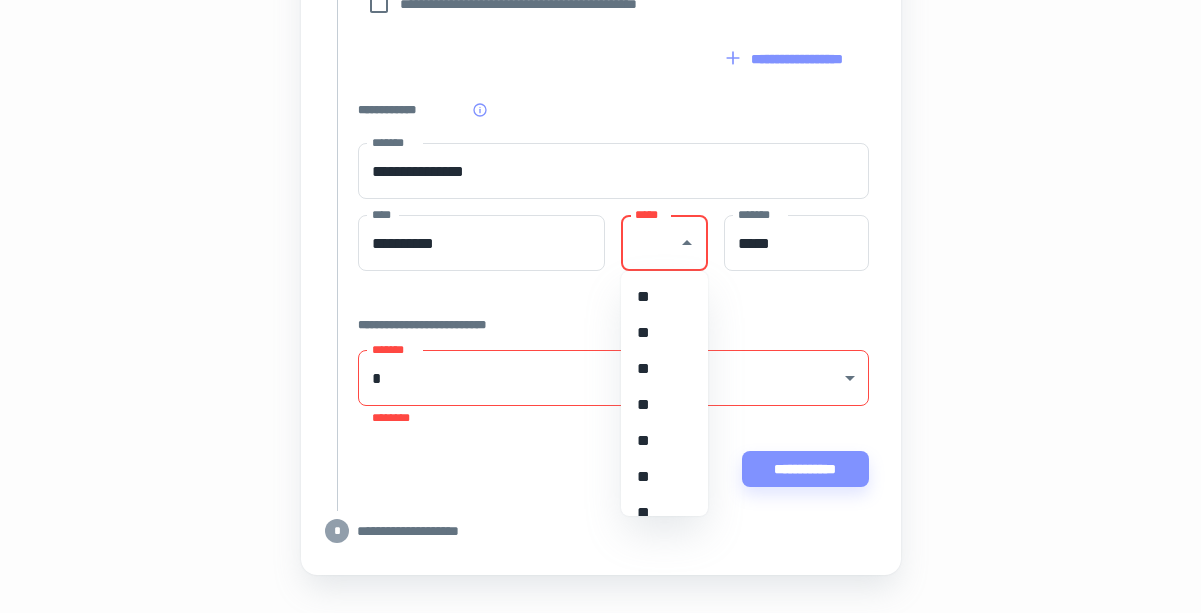 click on "**" at bounding box center (664, 477) 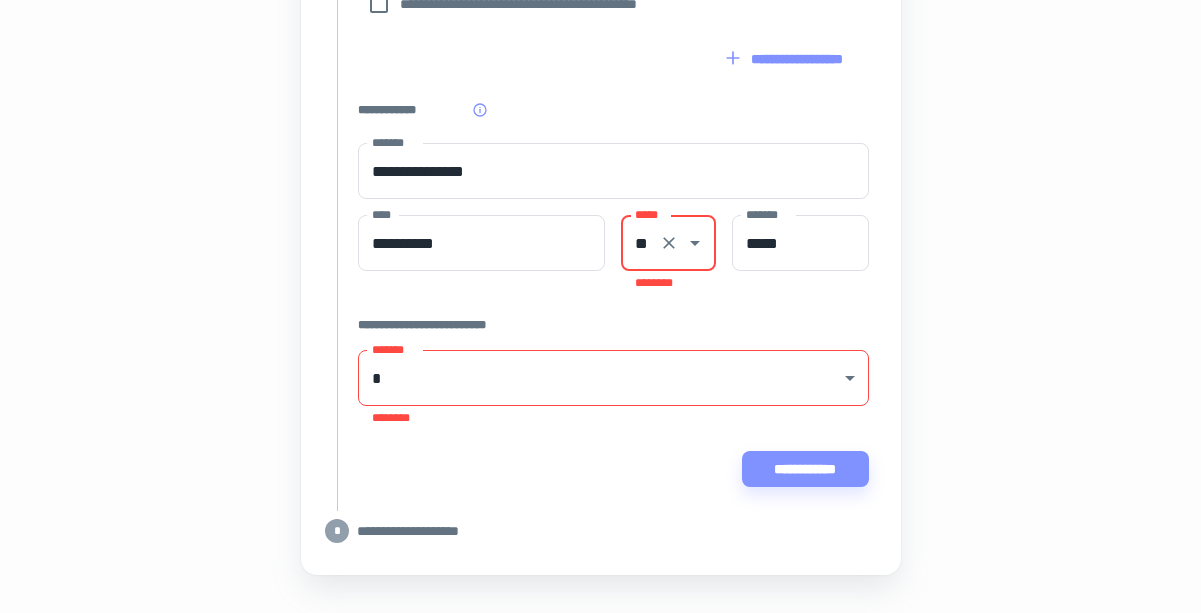 click on "**********" at bounding box center (613, 469) 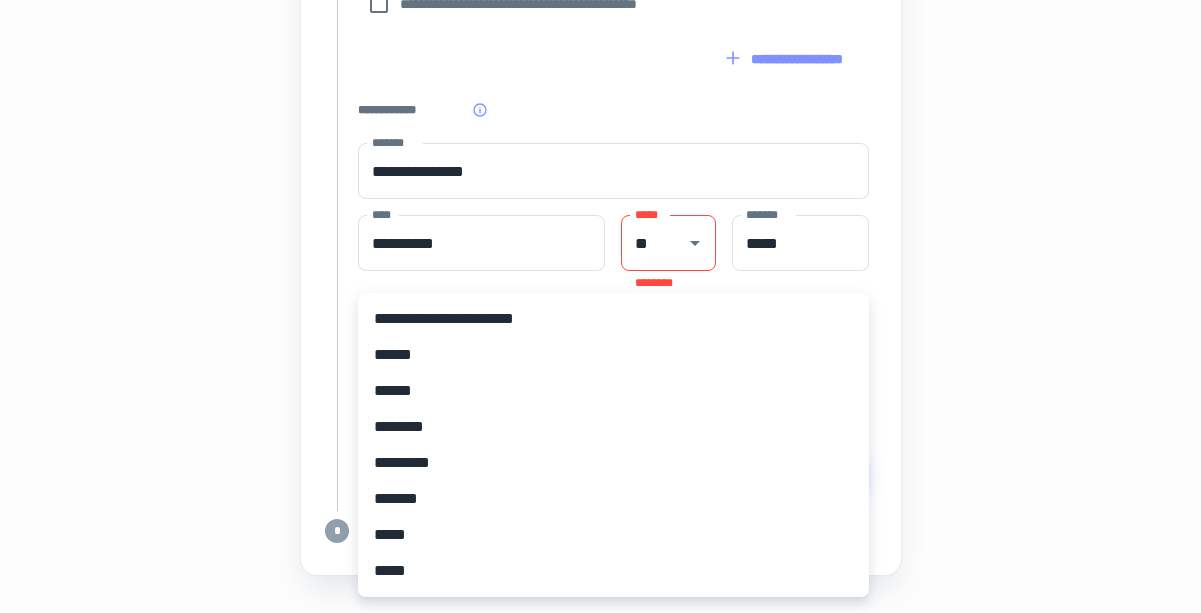 click on "**********" at bounding box center (600, -826) 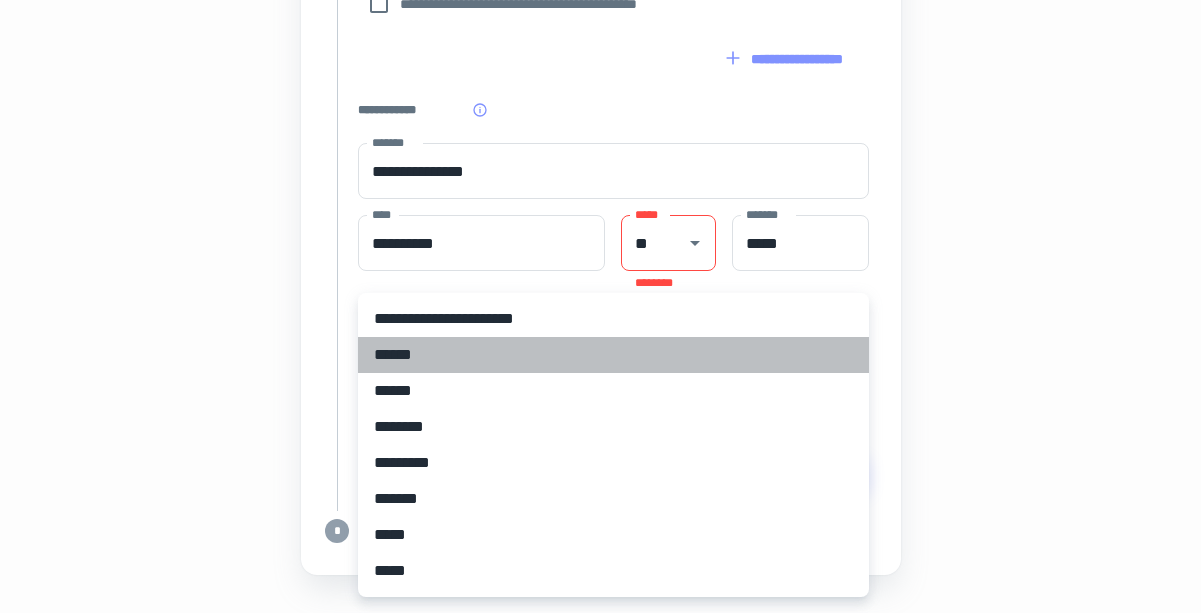 click on "******" at bounding box center [613, 355] 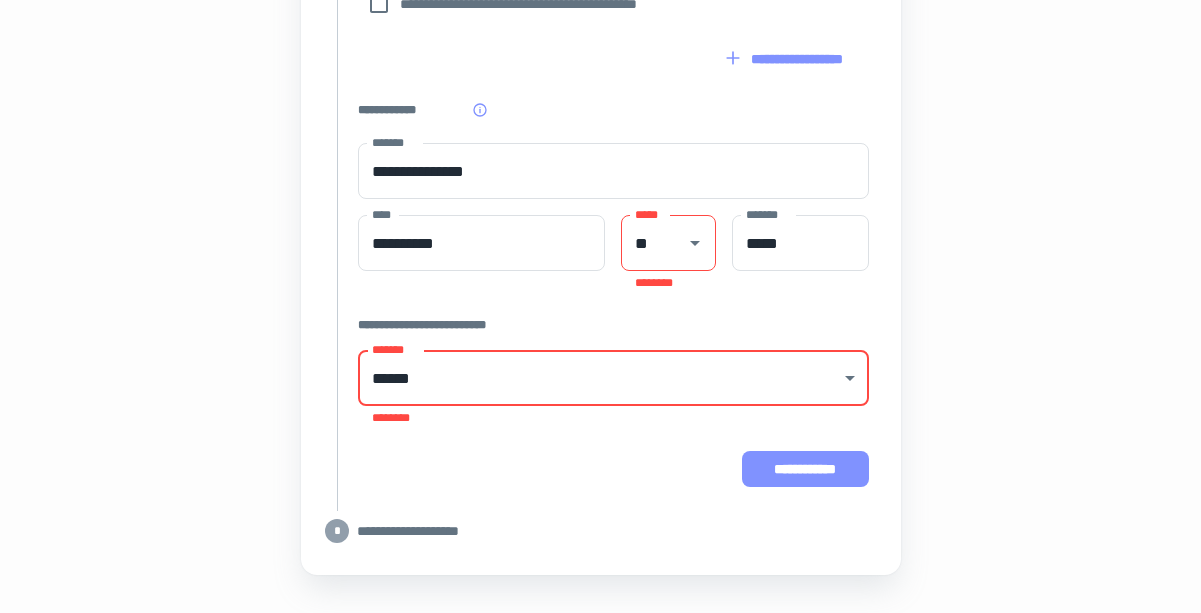 click on "**********" at bounding box center (601, -157) 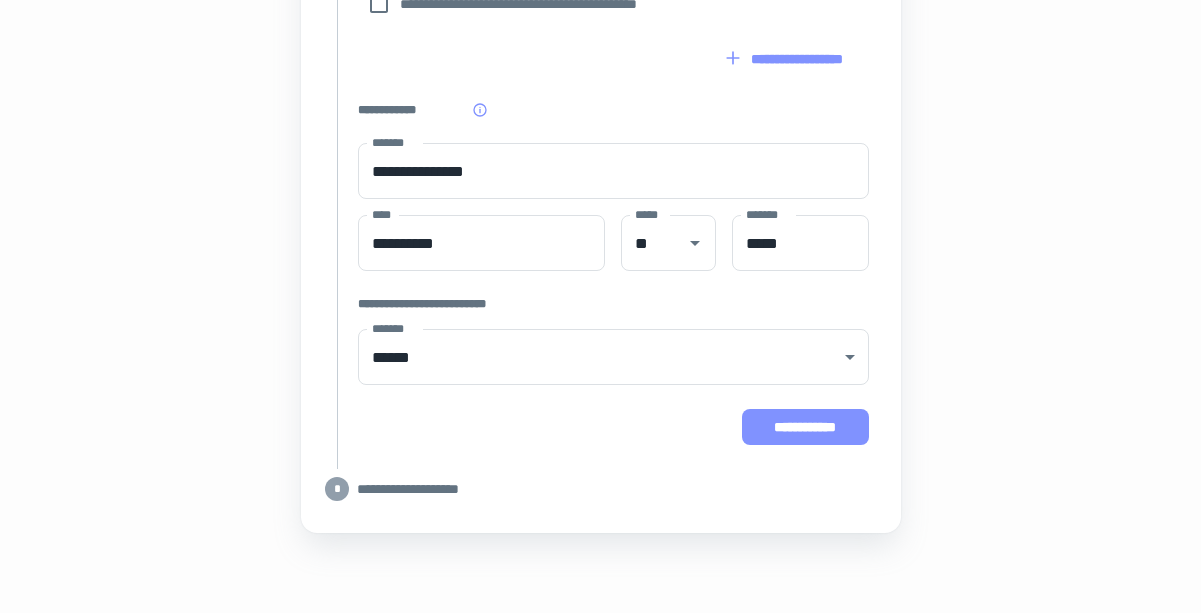 click on "**********" at bounding box center [805, 427] 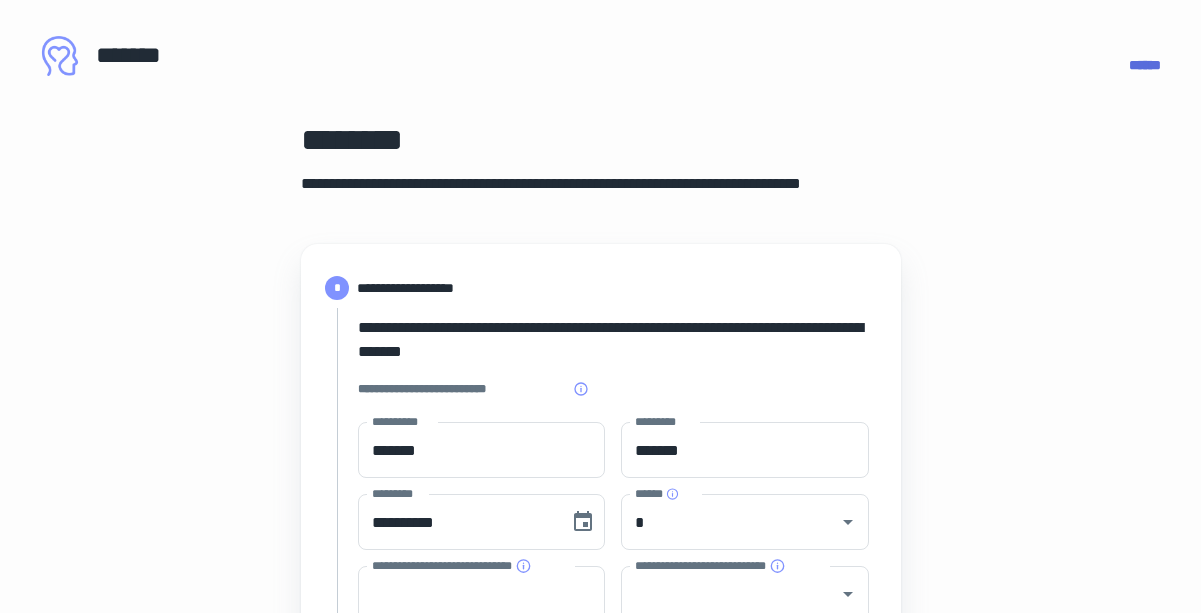 scroll, scrollTop: 0, scrollLeft: 0, axis: both 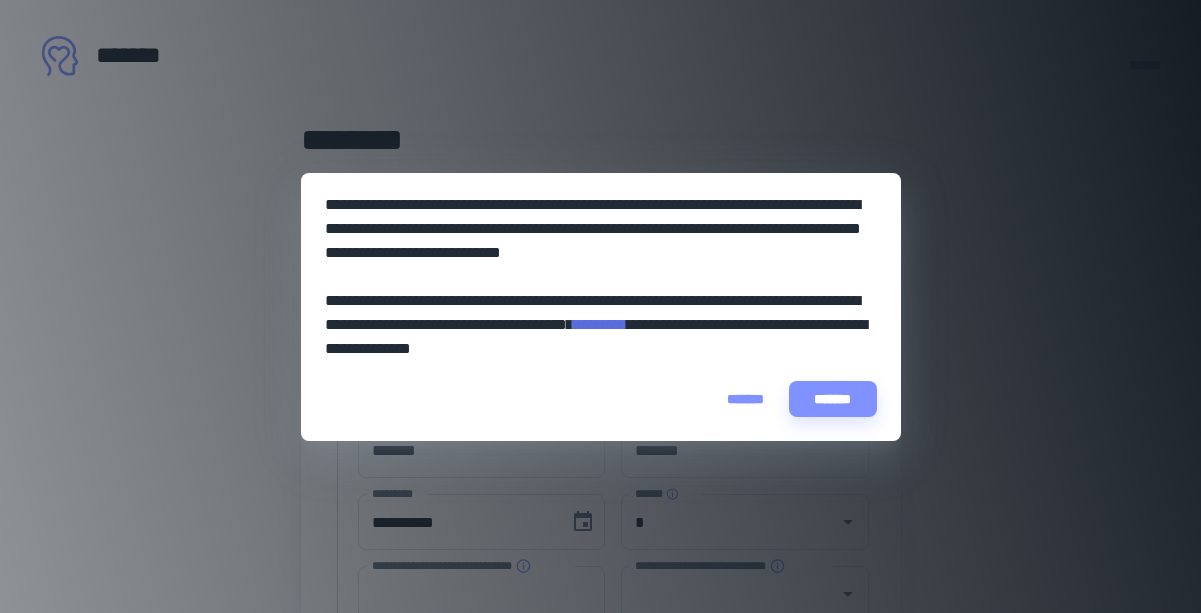 click on "*******" at bounding box center (745, 399) 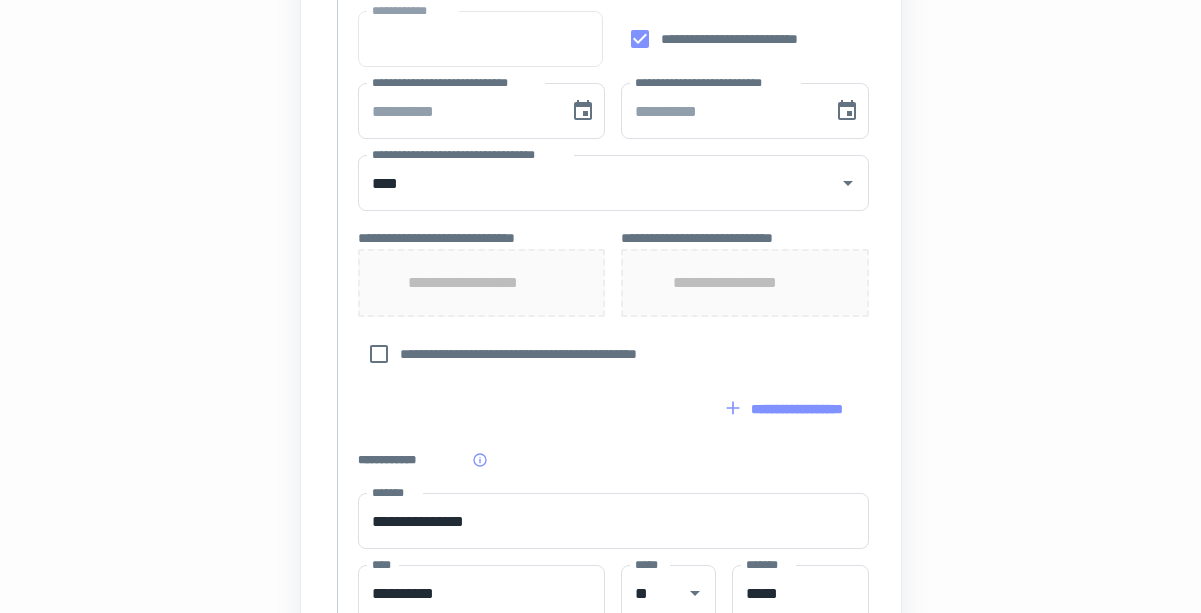 scroll, scrollTop: 783, scrollLeft: 0, axis: vertical 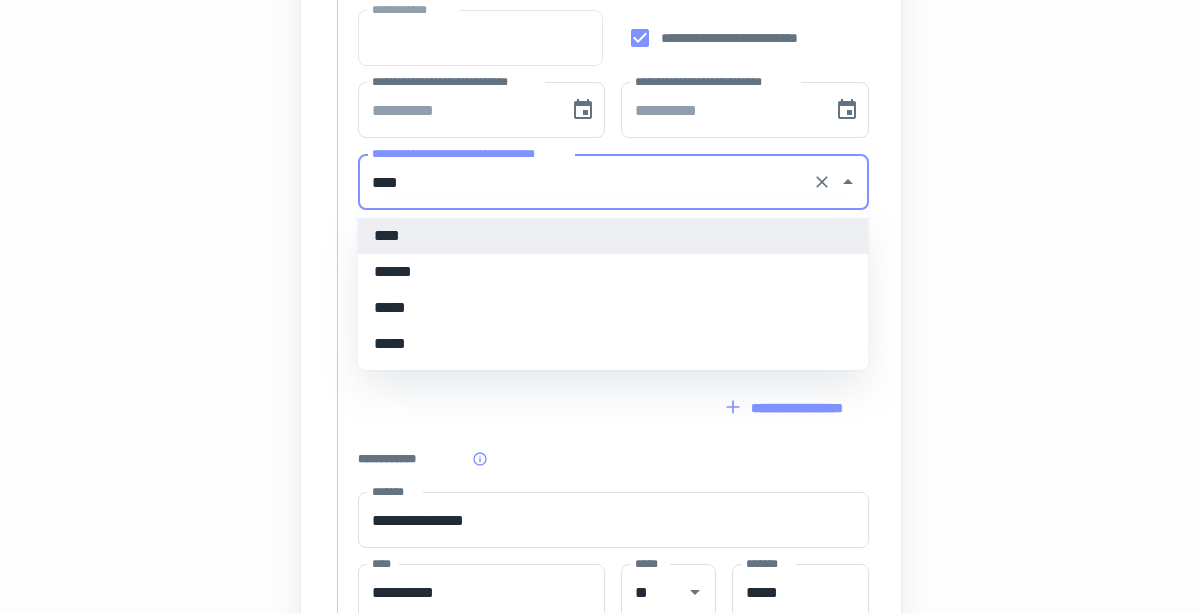 click on "****" at bounding box center (585, 182) 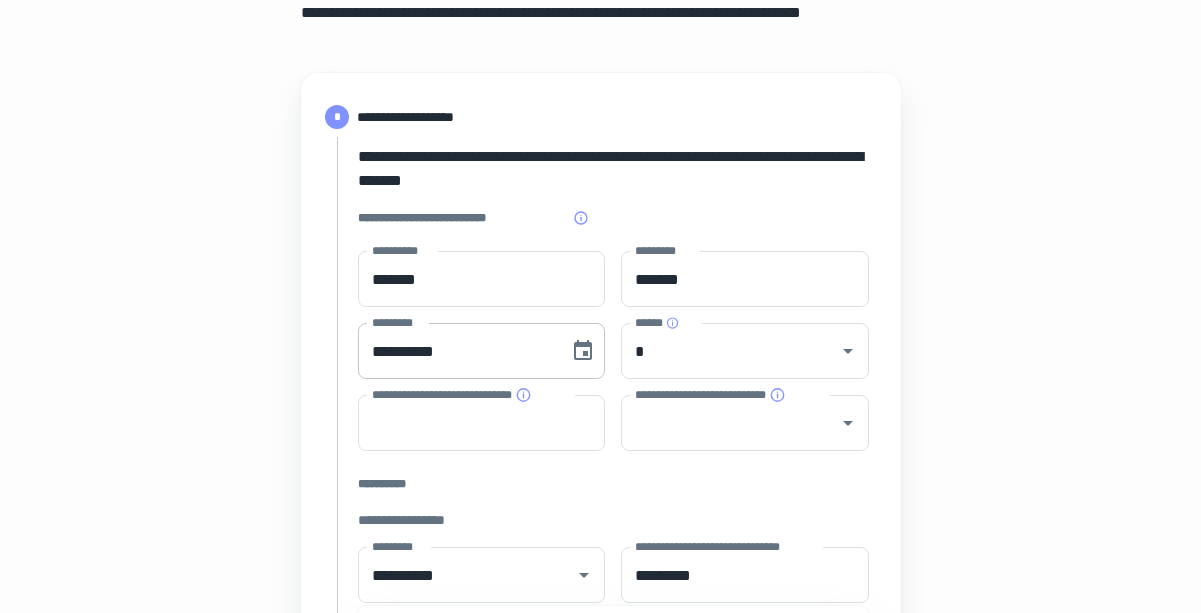 scroll, scrollTop: 137, scrollLeft: 0, axis: vertical 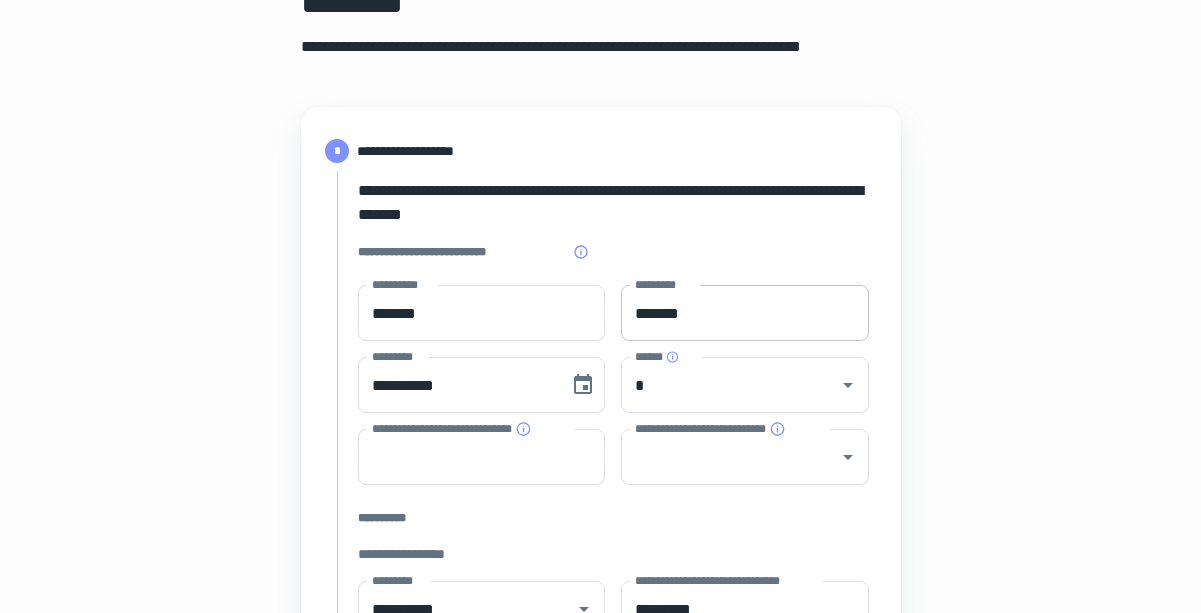 click on "*******" at bounding box center (745, 313) 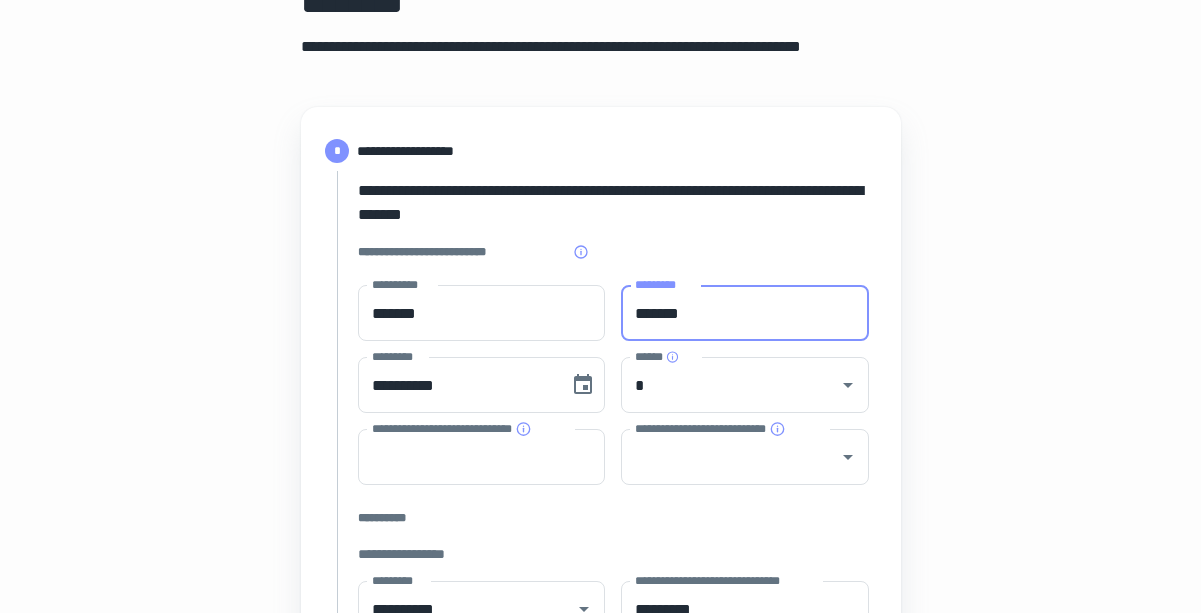 click on "*******" at bounding box center (745, 313) 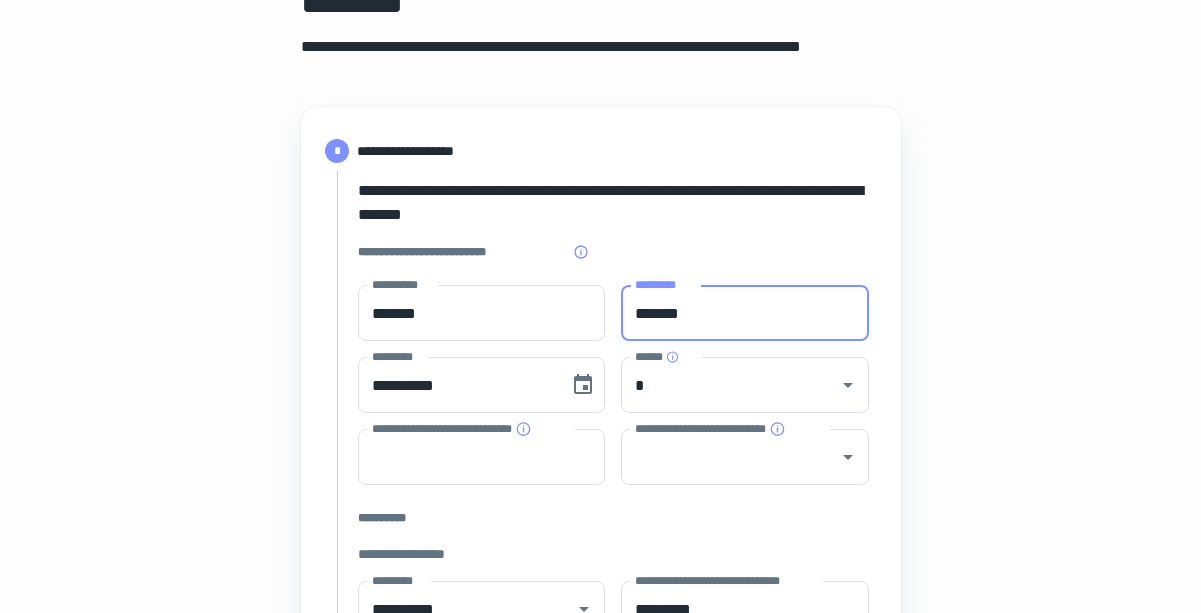 type on "*******" 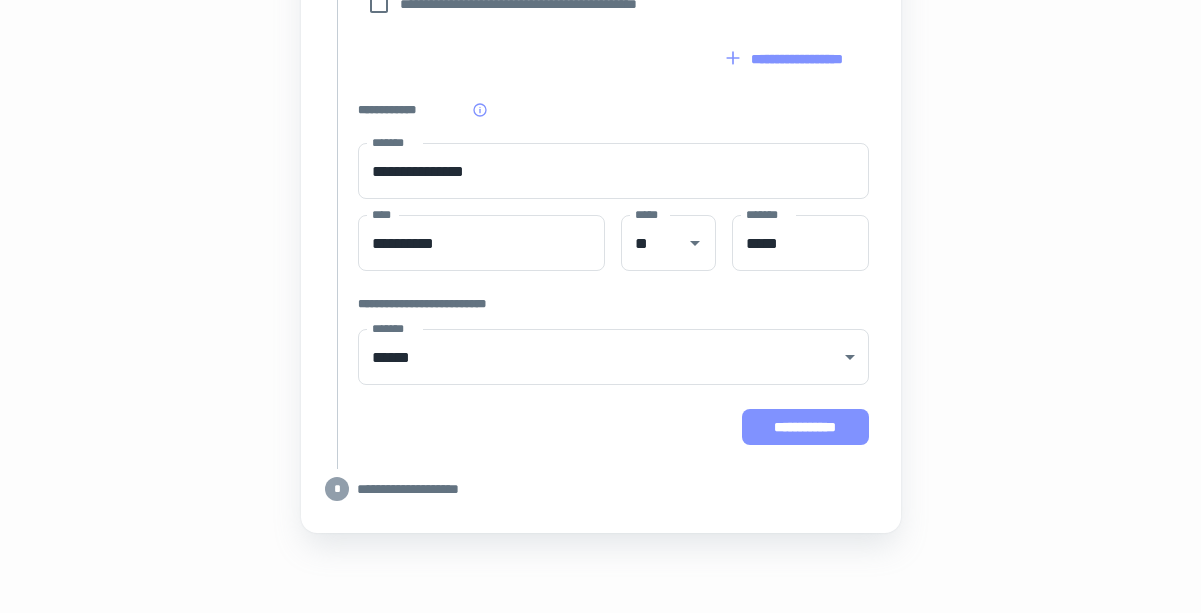 scroll, scrollTop: 1132, scrollLeft: 0, axis: vertical 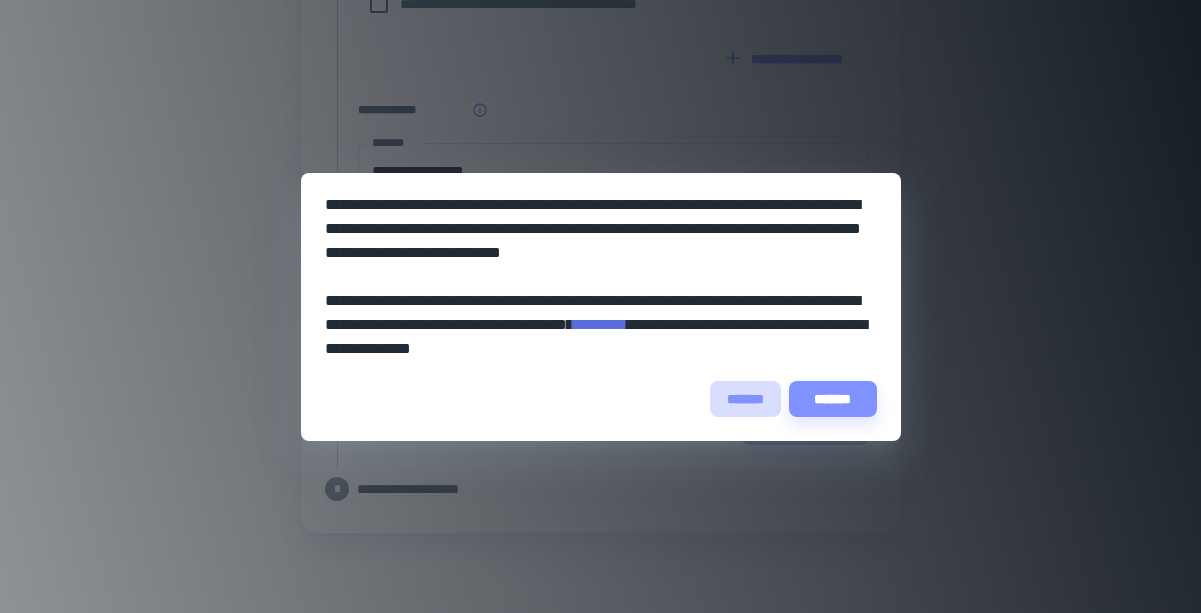 click on "*******" at bounding box center (745, 399) 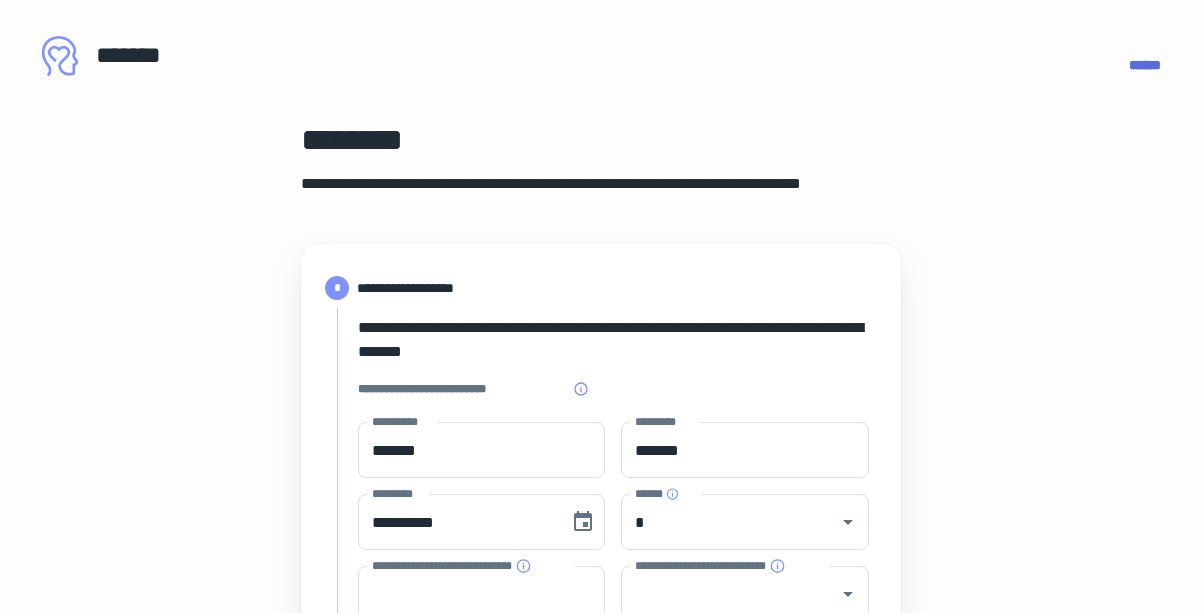 scroll, scrollTop: 0, scrollLeft: 0, axis: both 